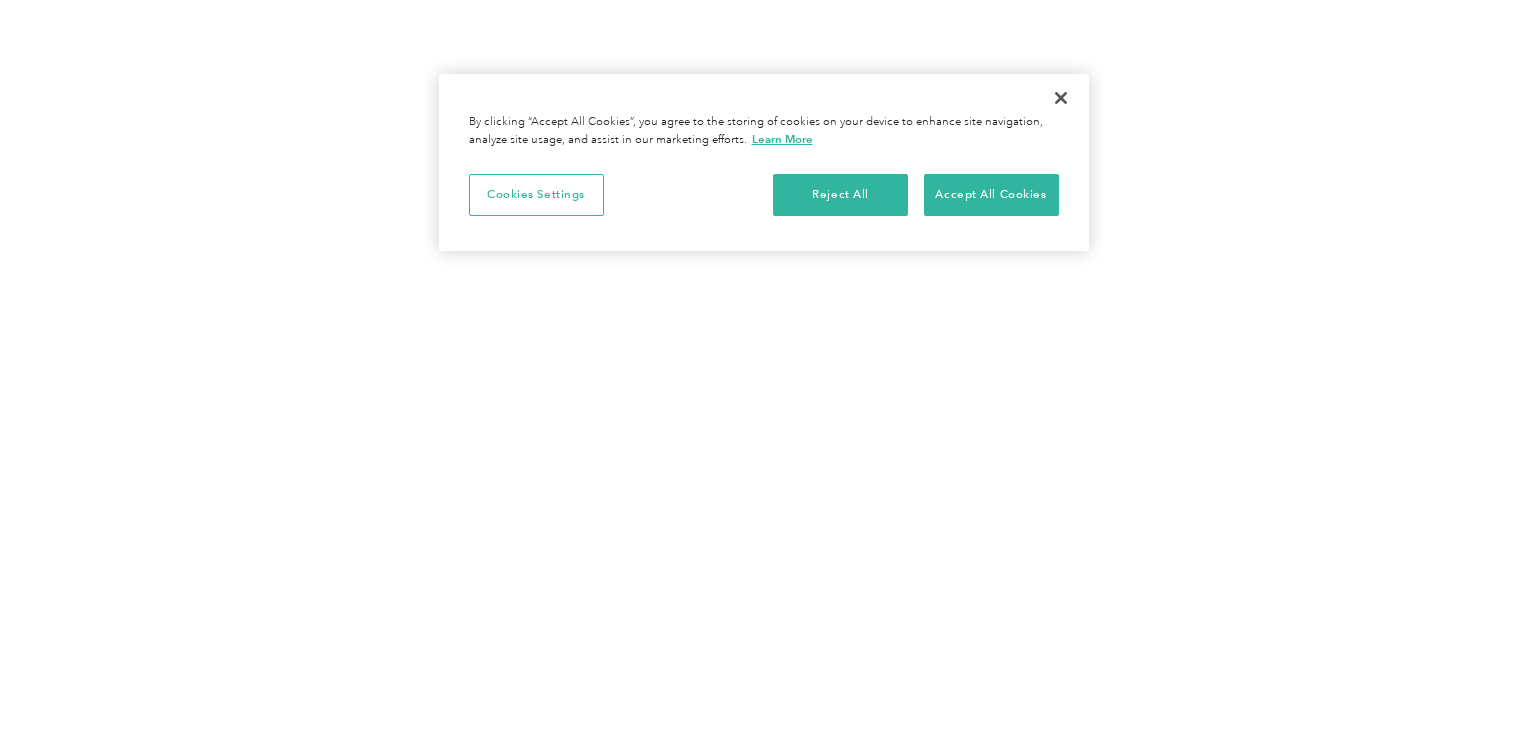 scroll, scrollTop: 0, scrollLeft: 0, axis: both 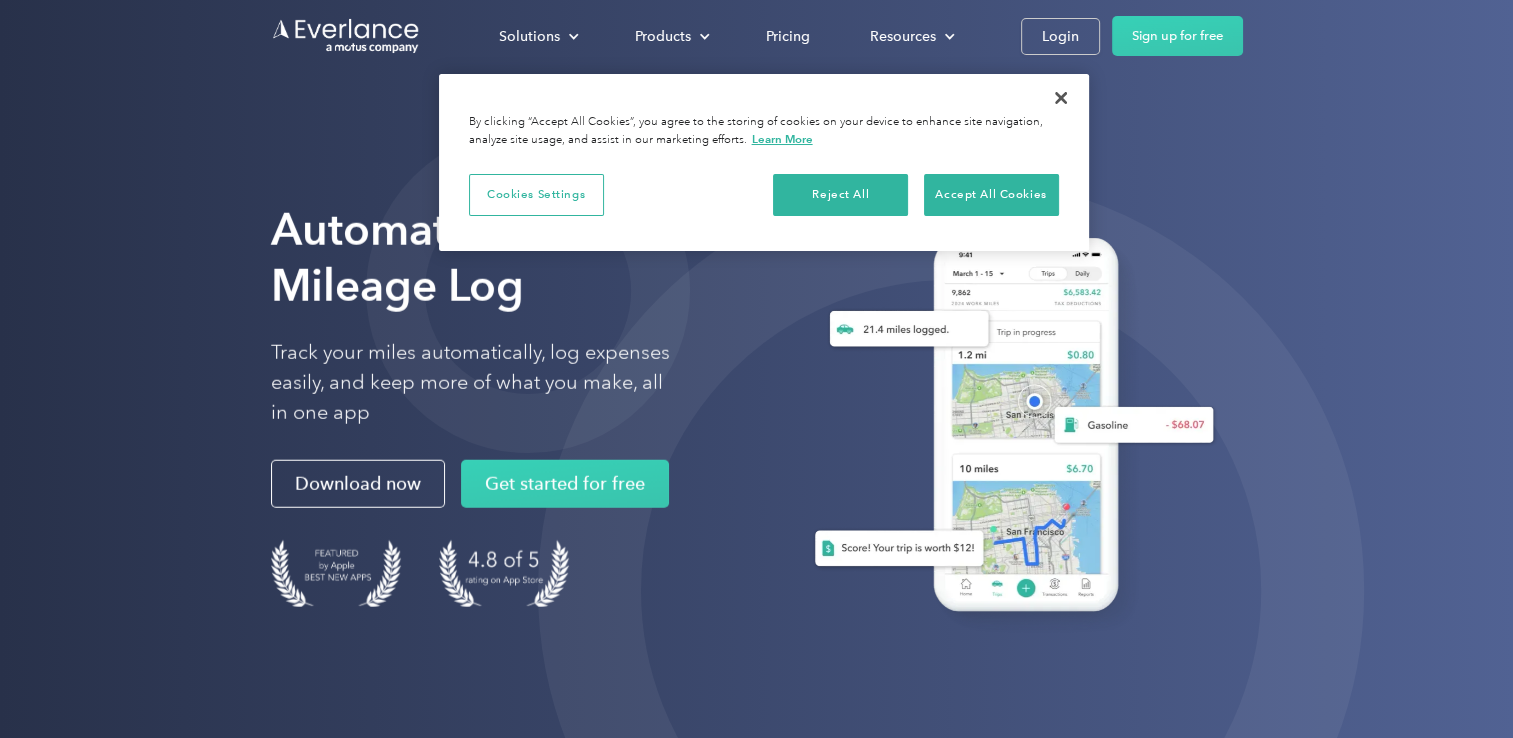 click on "Solutions For companies Easy vehicle reimbursements For self-employed Maximize tax deductions For partners Reward your contractors For Companies For Self-Employed For Partners Products Mileage tracking Automatic mileage logs FAVR program Fixed & Variable Rate reimbursement design & management Driver checkup License, insurance and MVR verification Expense tracking Automatic transaction logs CPM program Cents Per Mile reimbursement management Everlance Payments Hands-free mileage payments Deduction finder Tax deduction review Accountable plan Monthly allowance management HR Integrations Automate population management Pricing Resources About us Learn about Motus Resource hub Business mileage hub IRS mileage rate Help center Tax calculator Jobs Contact us Login Sign up for free" at bounding box center (856, 36) 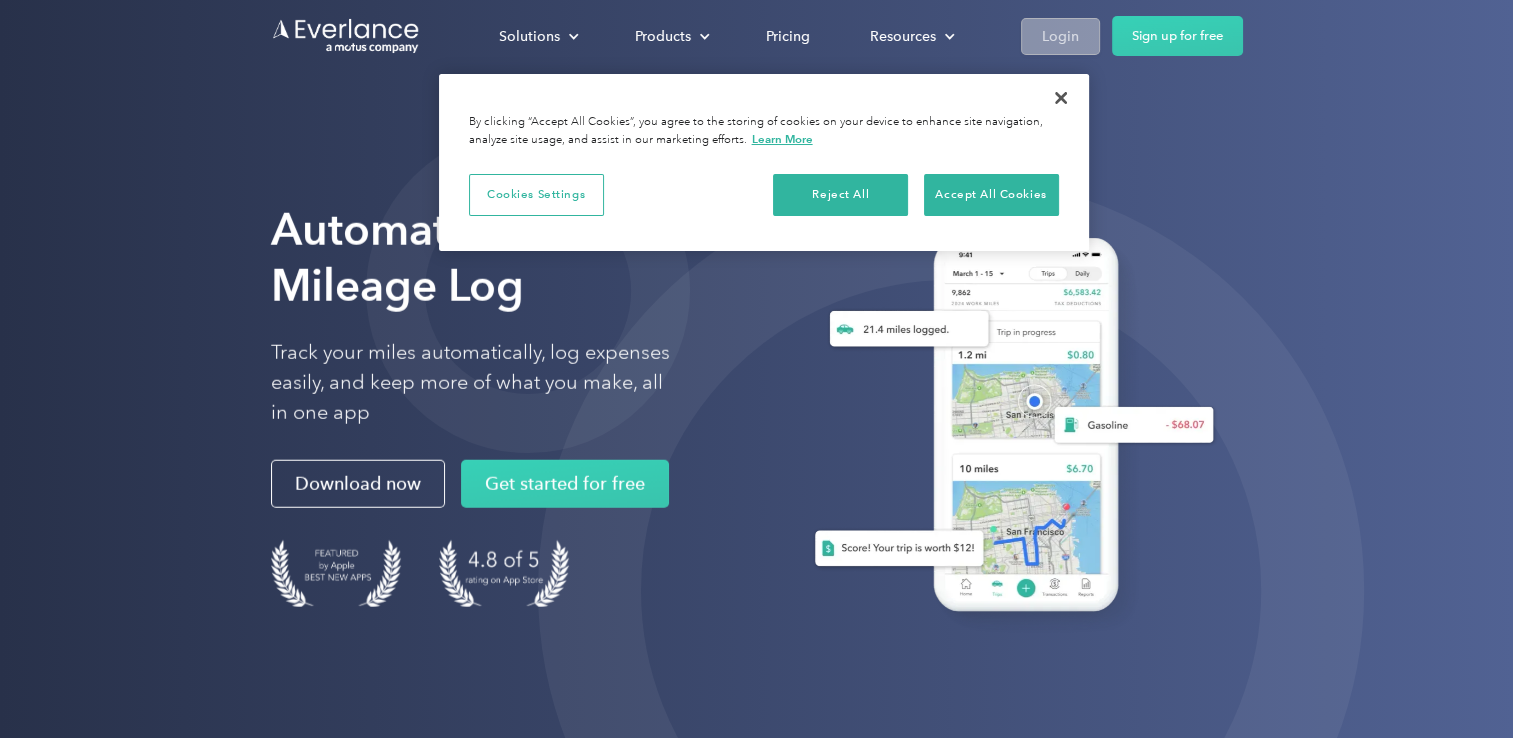 click on "Login" at bounding box center [1060, 36] 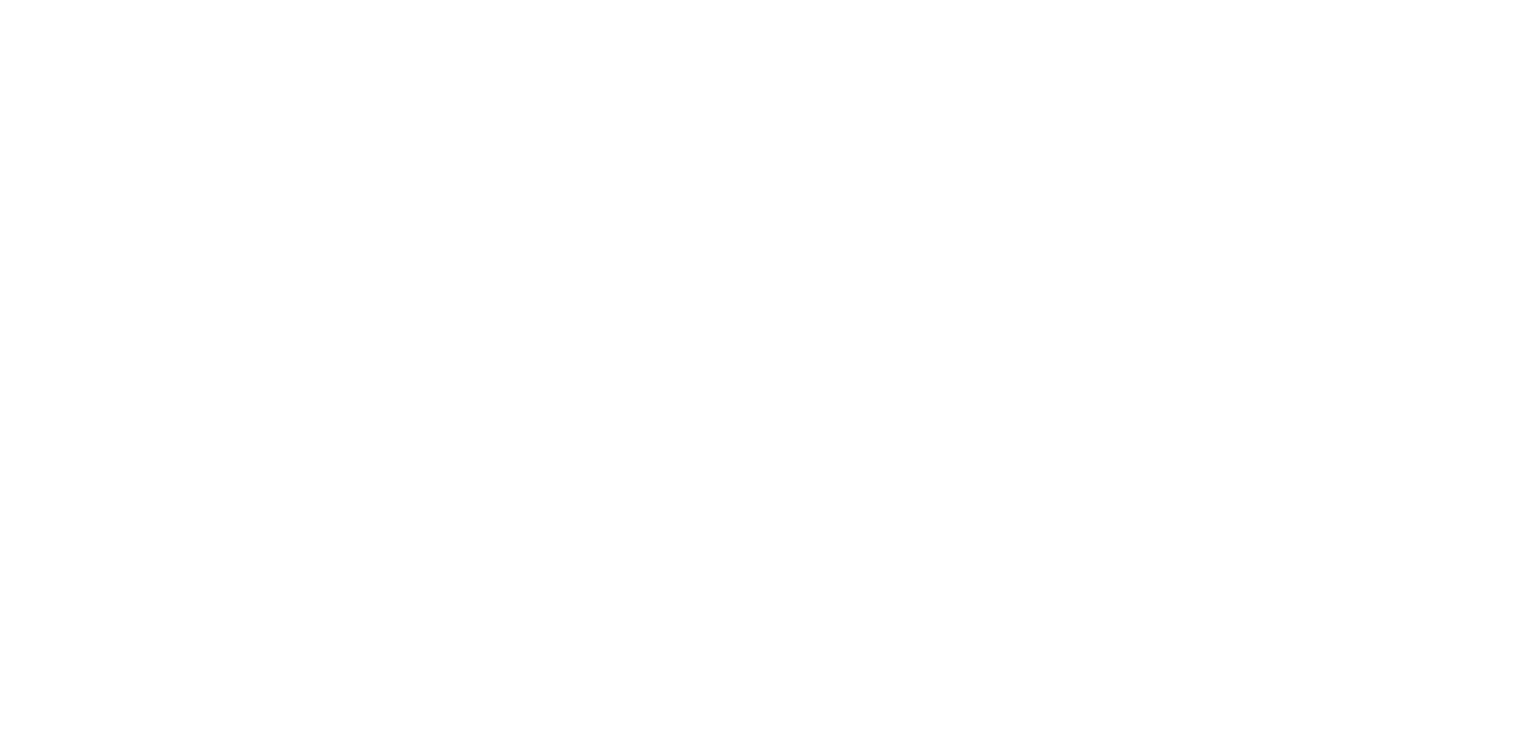 scroll, scrollTop: 0, scrollLeft: 0, axis: both 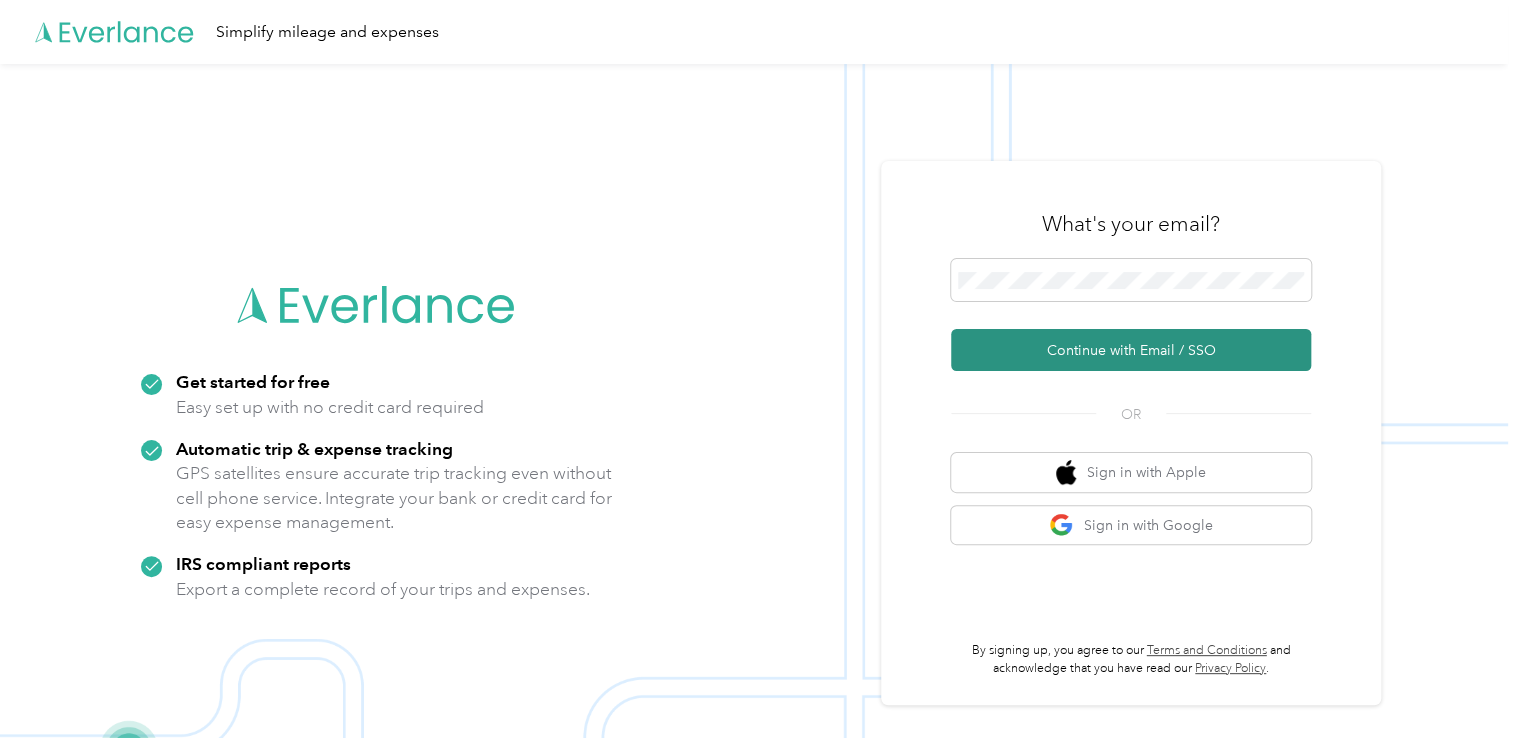 click on "Continue with Email / SSO" at bounding box center [1131, 350] 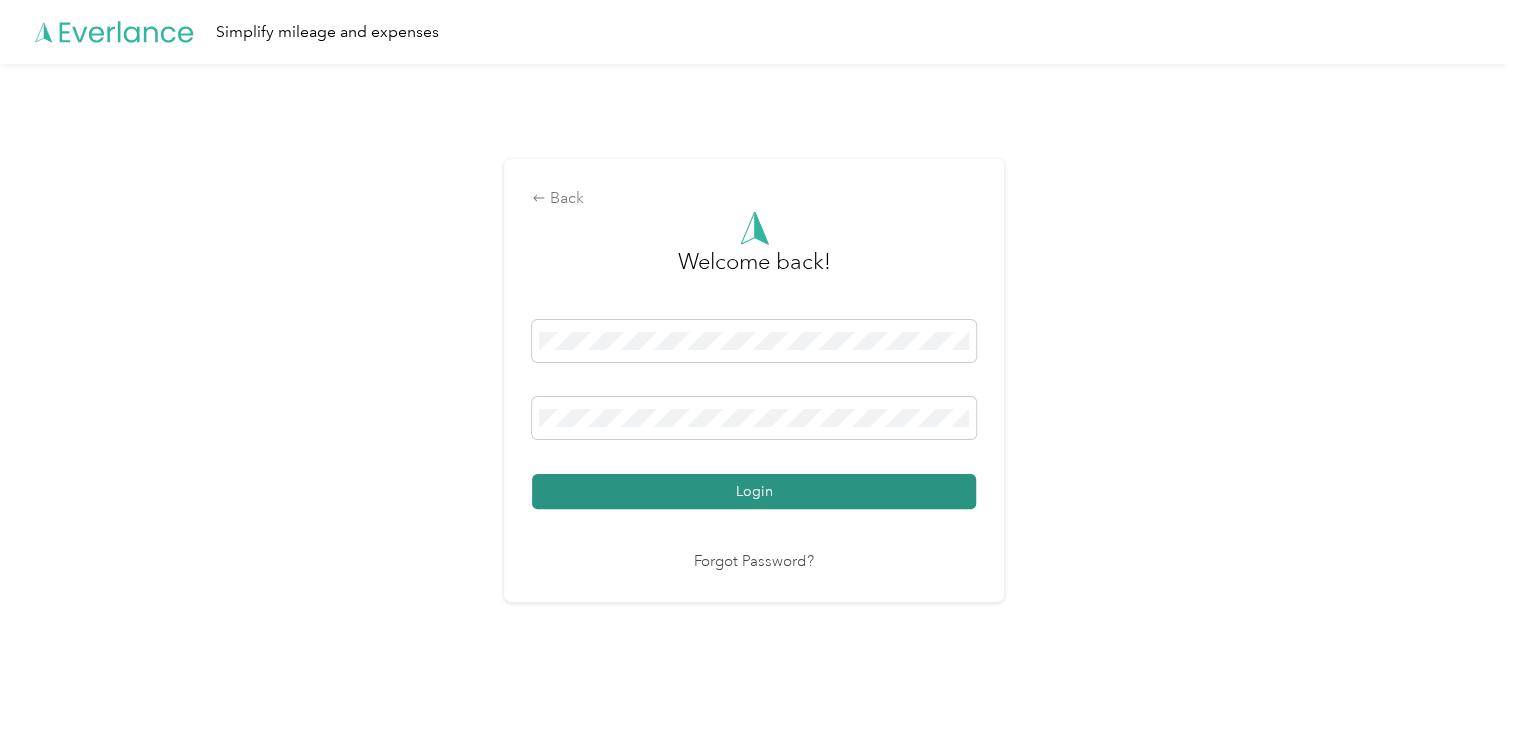 click on "Login" at bounding box center [754, 491] 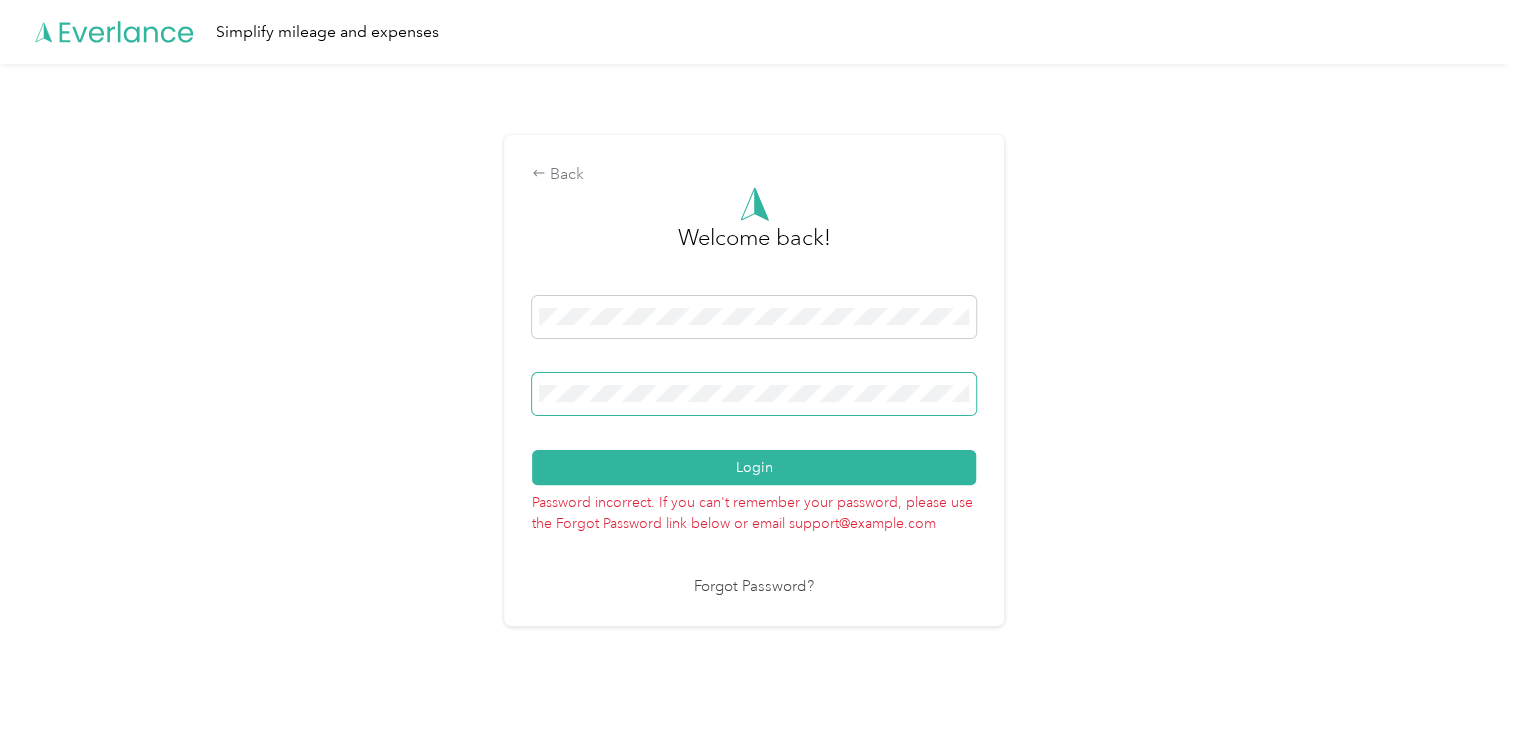click on "Login" at bounding box center [754, 467] 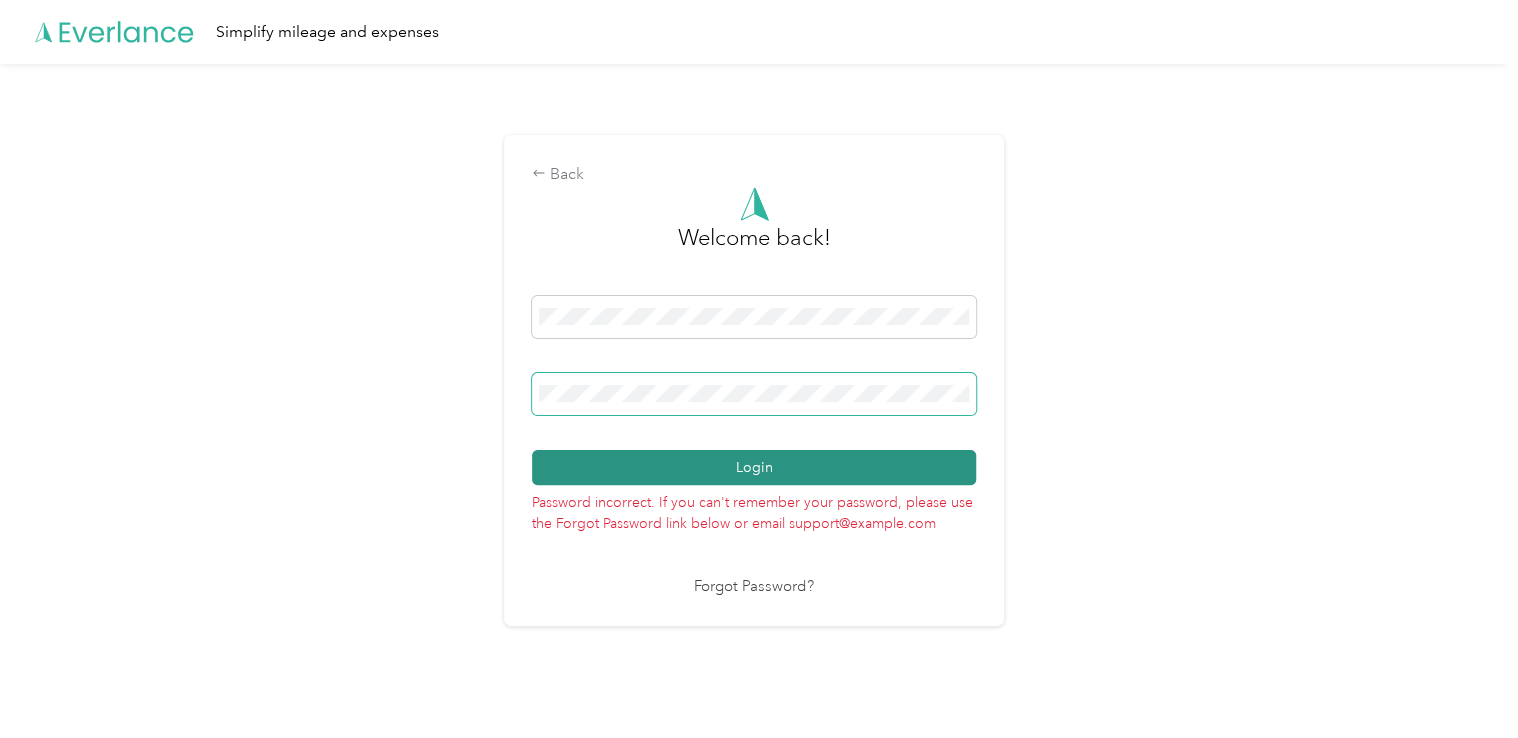click on "Login" at bounding box center [754, 467] 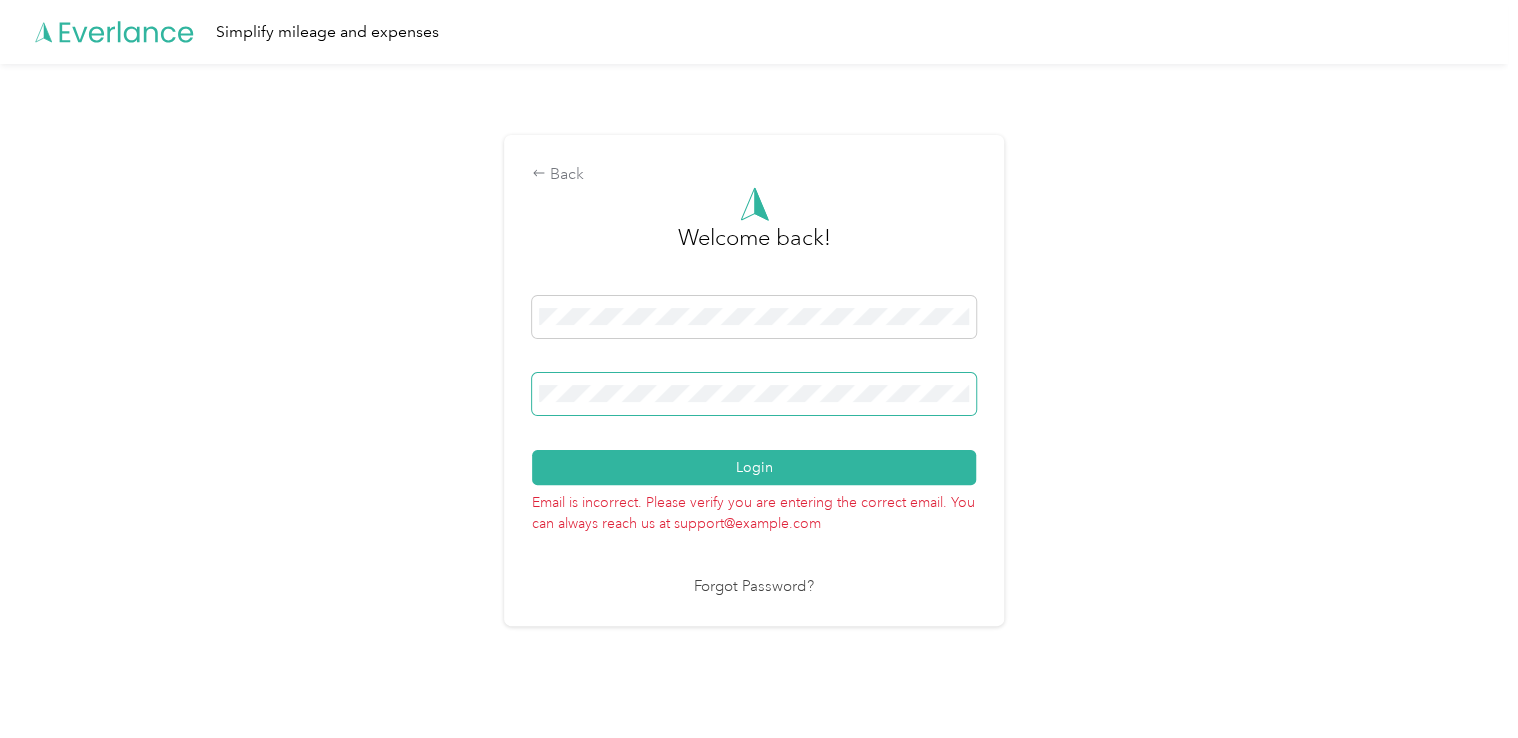 click on "Login" at bounding box center (754, 467) 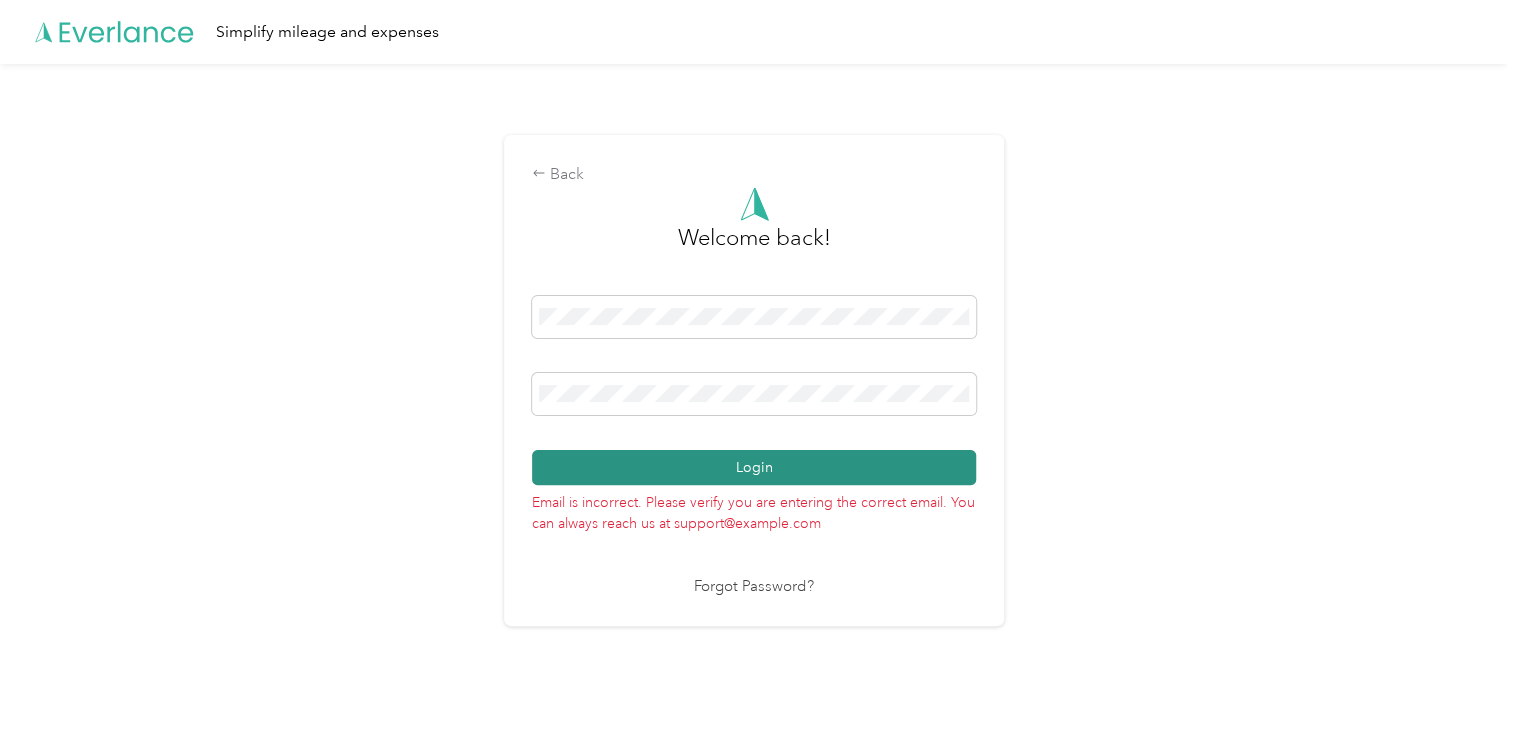 click on "Login" at bounding box center (754, 467) 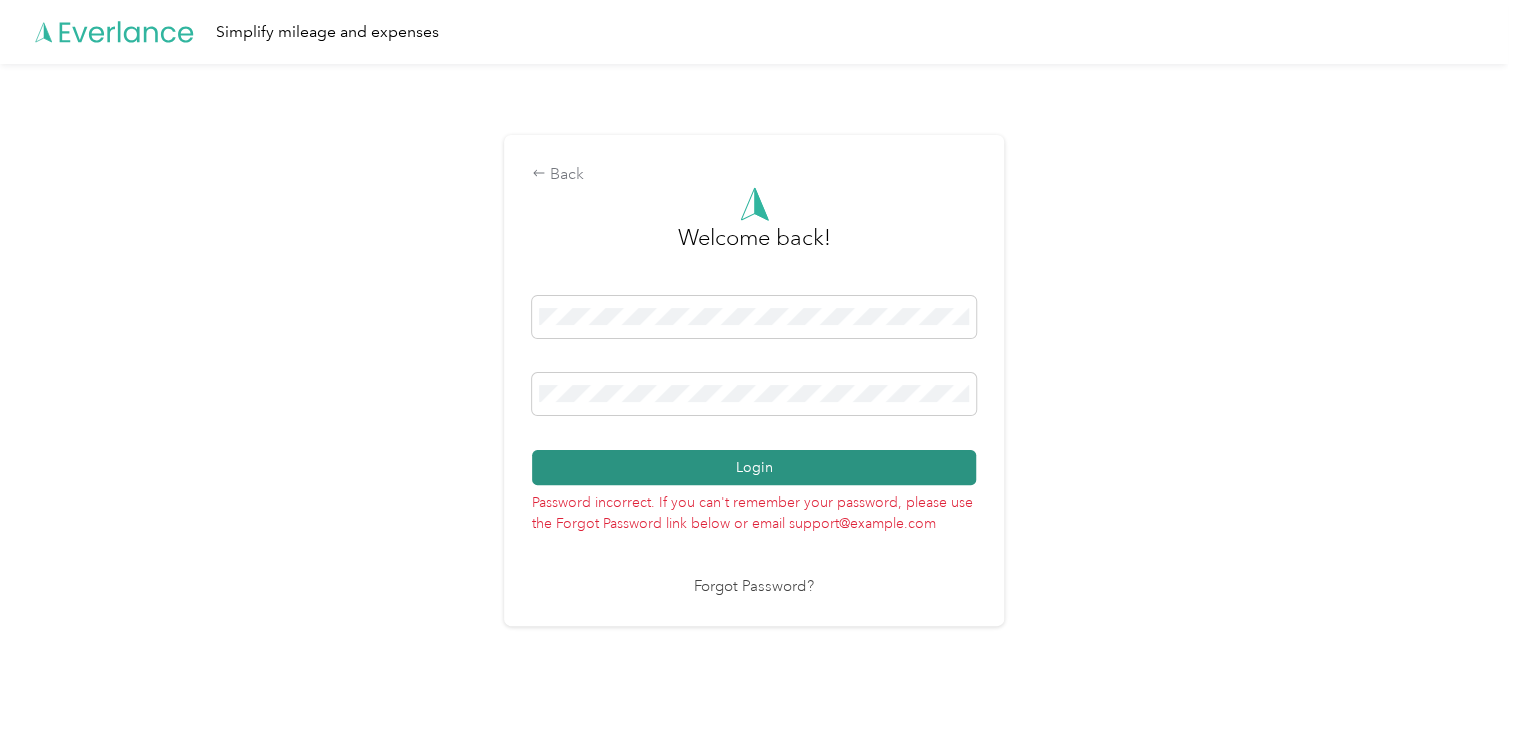 click on "Login" at bounding box center (754, 467) 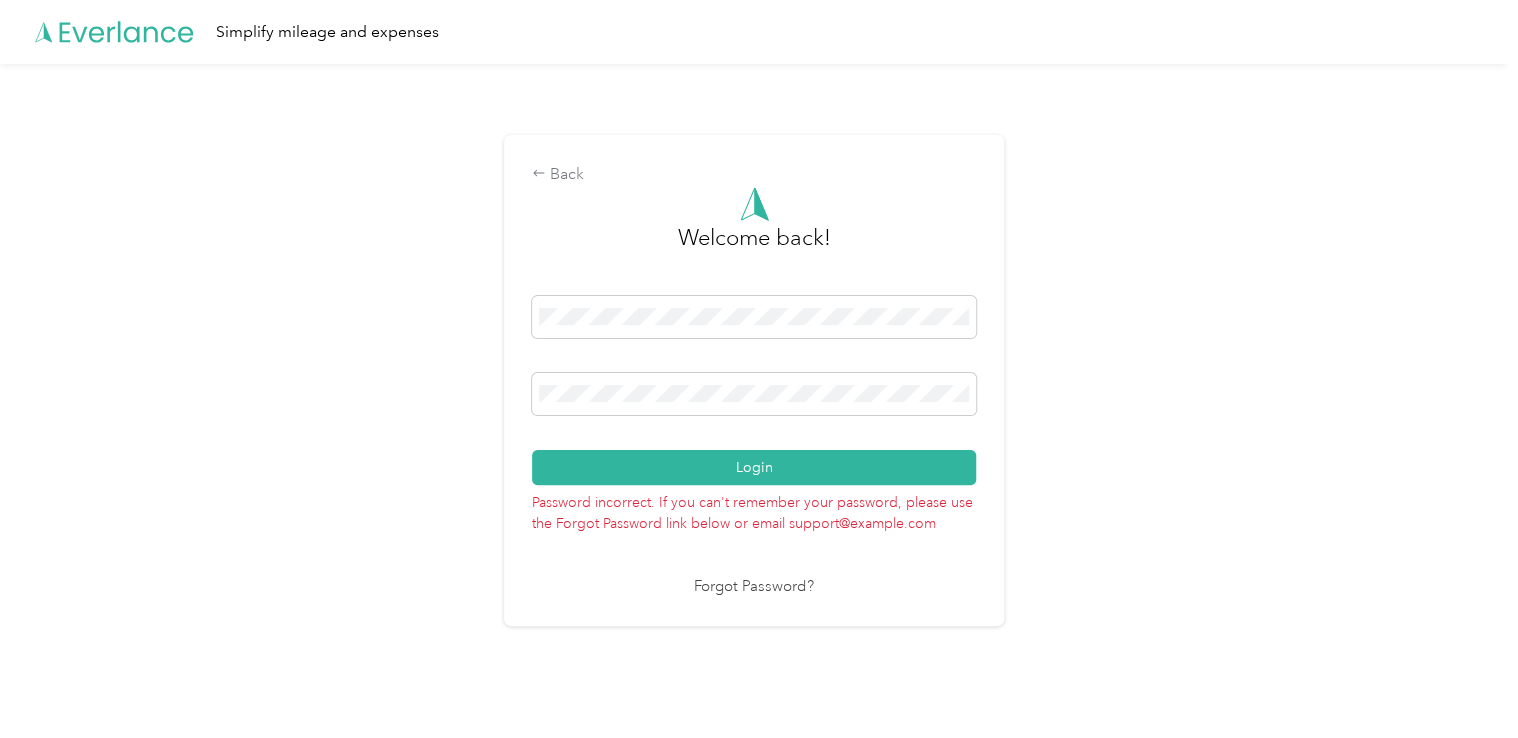 click on "Forgot Password?" at bounding box center [754, 587] 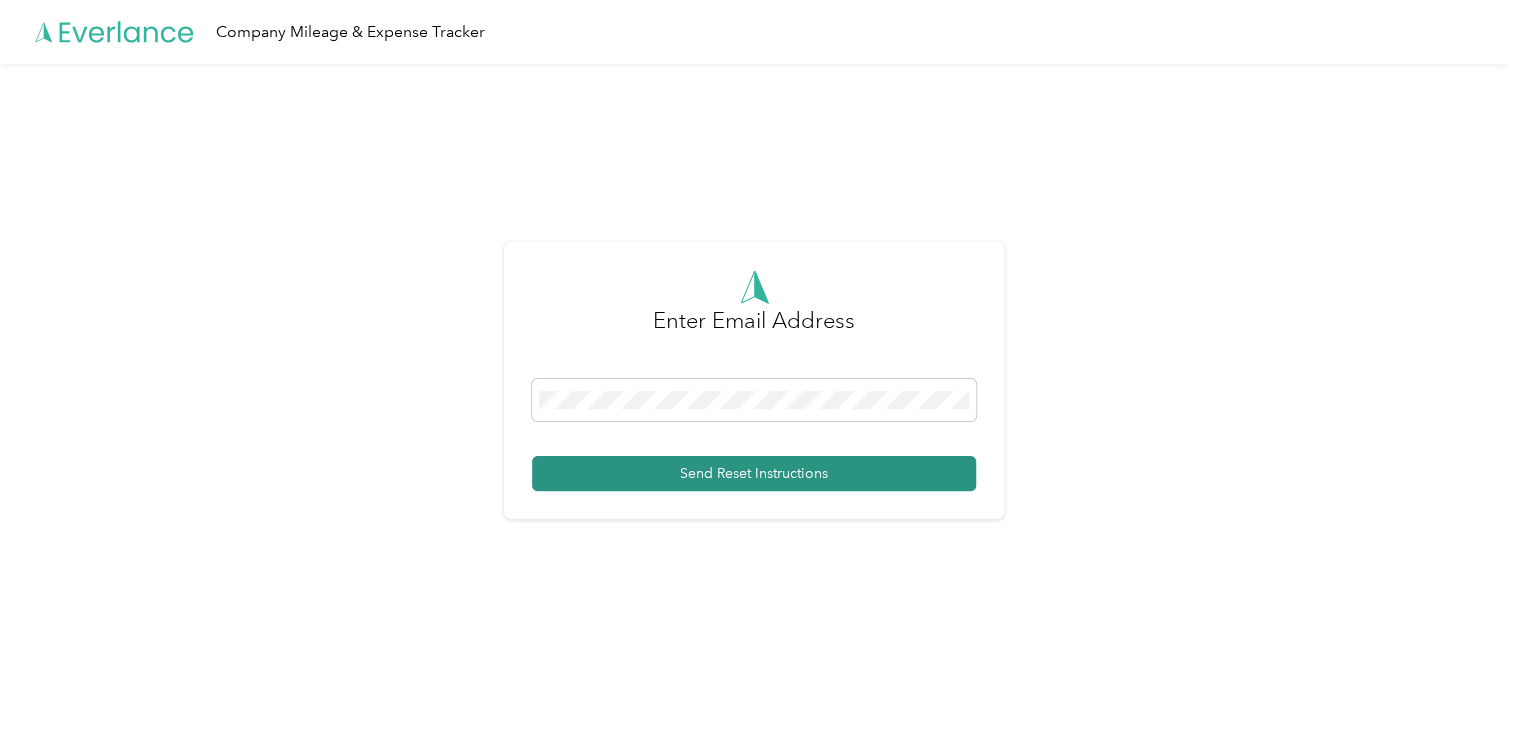 click on "Send Reset Instructions" at bounding box center [754, 473] 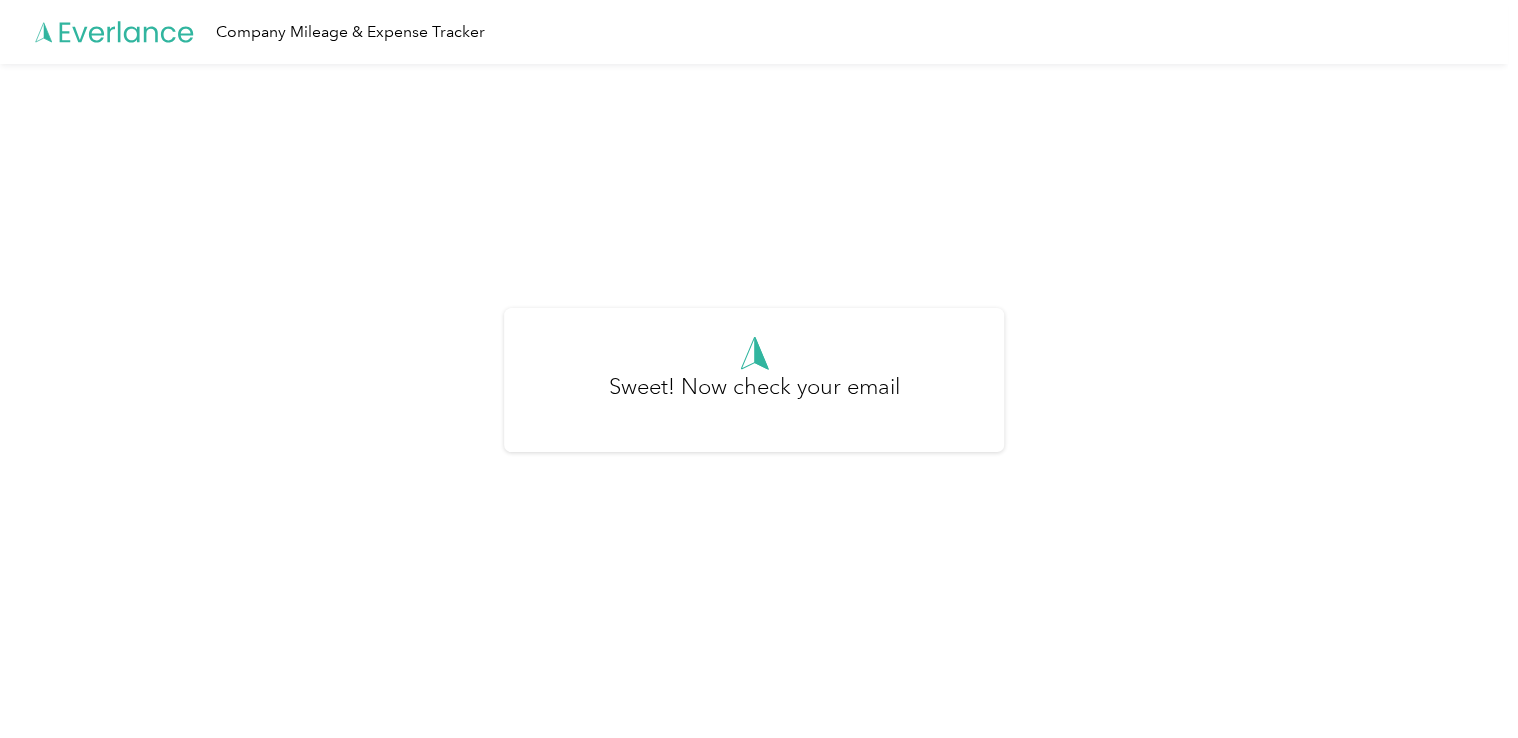 click 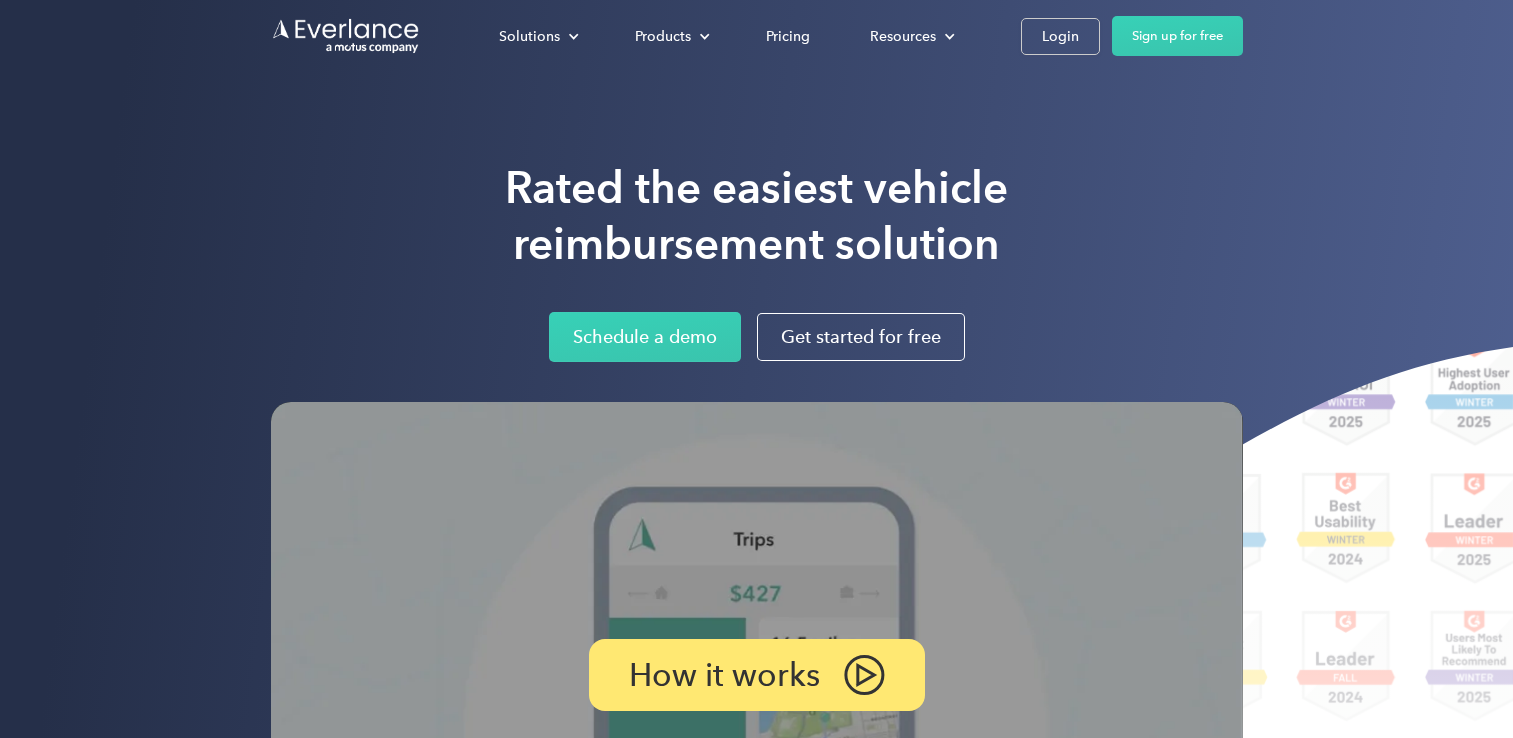 scroll, scrollTop: 0, scrollLeft: 0, axis: both 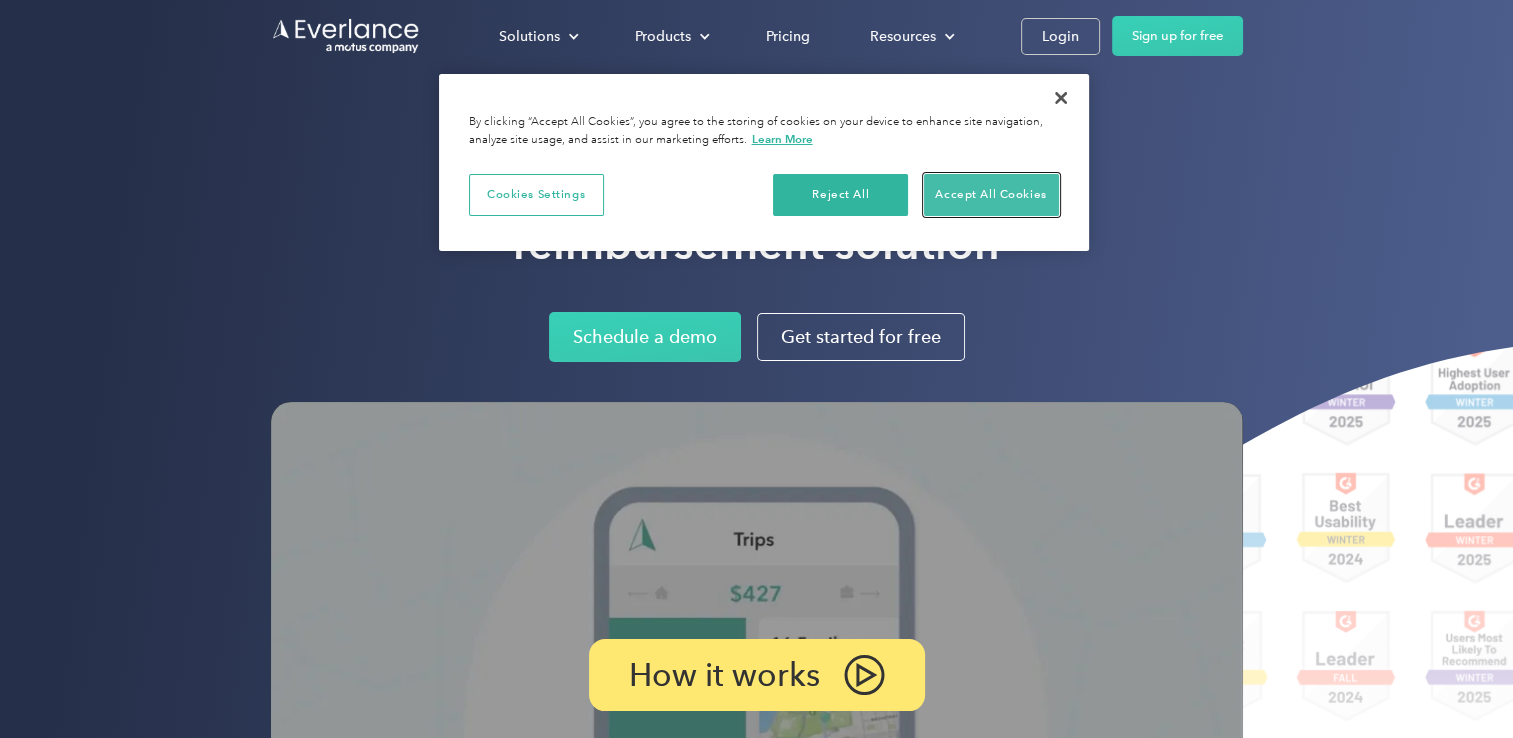 click on "Accept All Cookies" at bounding box center [991, 195] 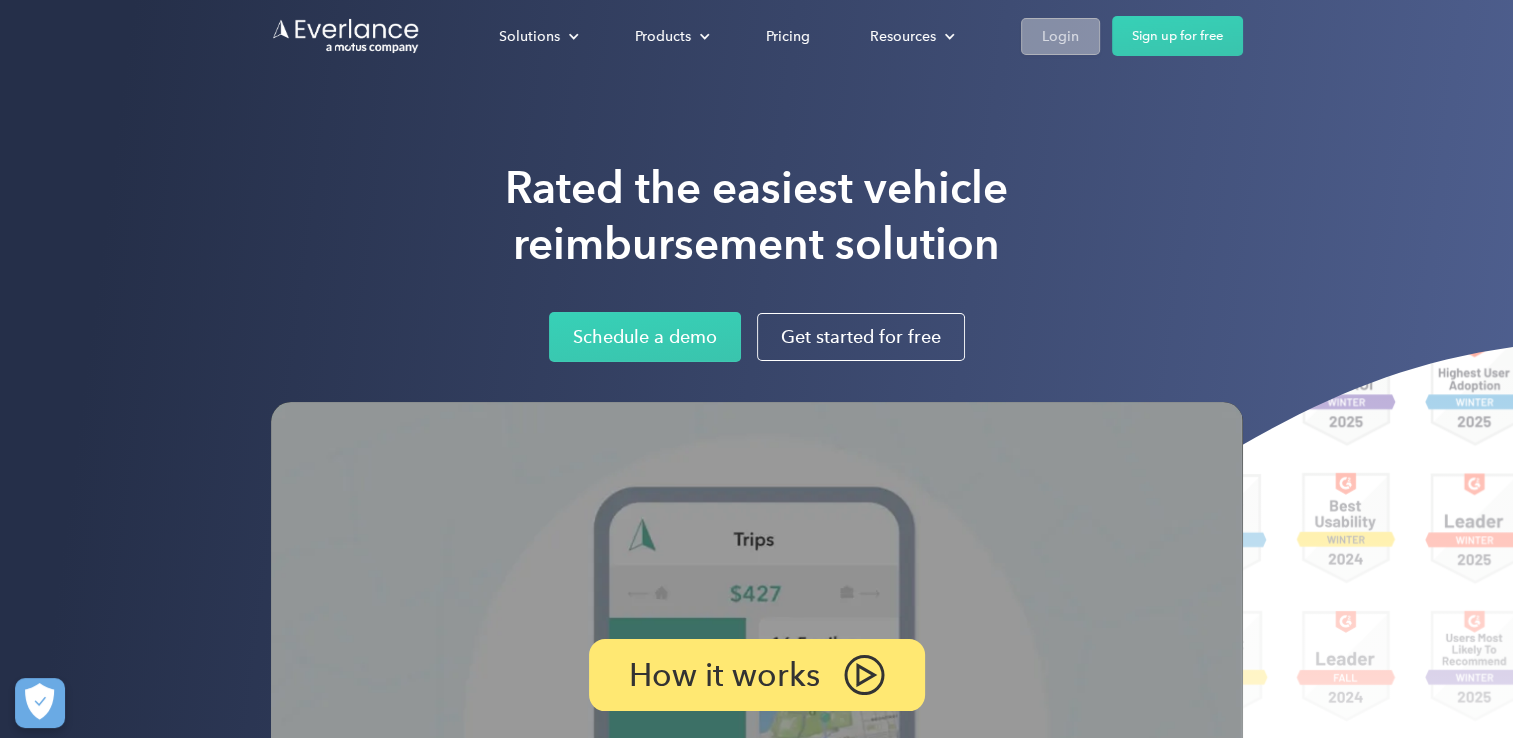 click on "Login" at bounding box center (1060, 36) 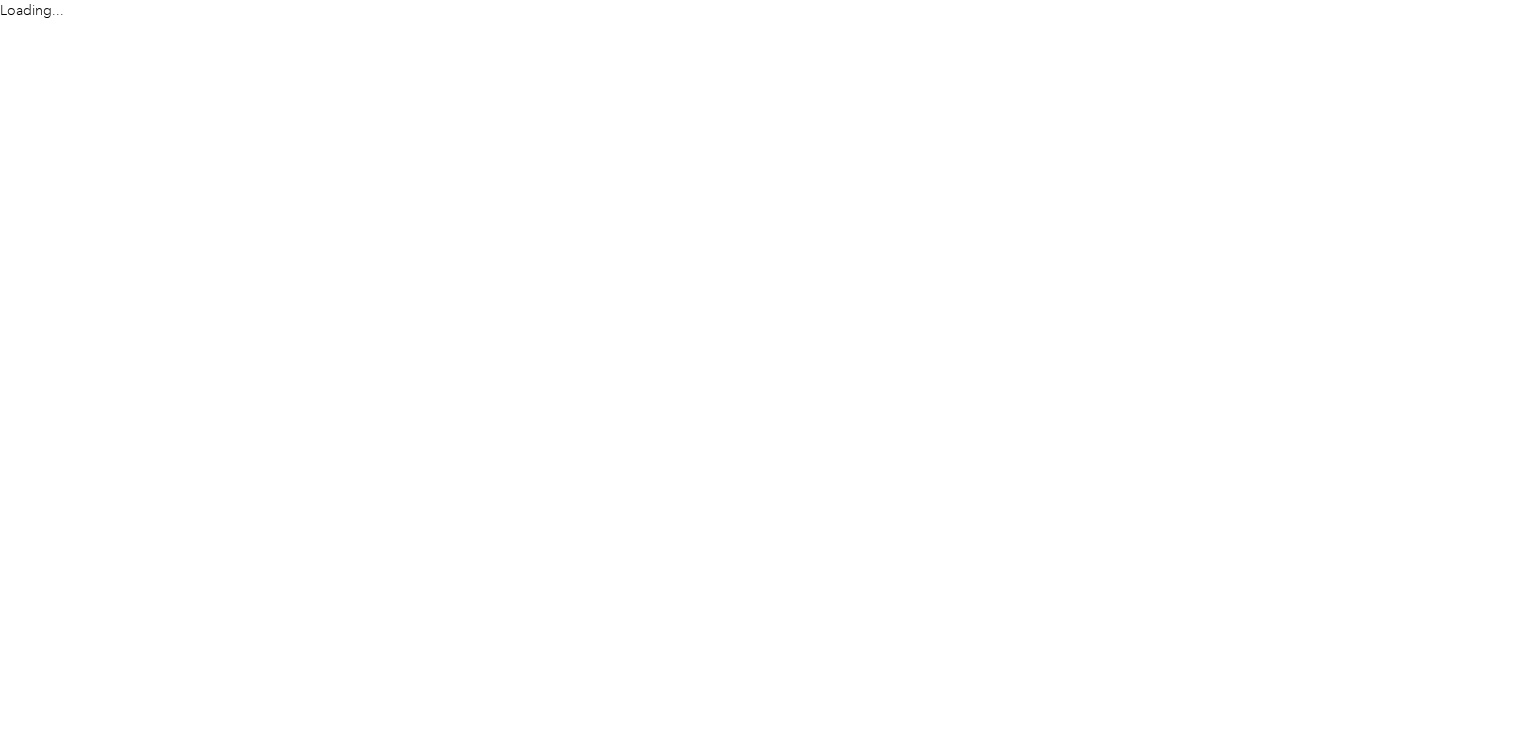 scroll, scrollTop: 0, scrollLeft: 0, axis: both 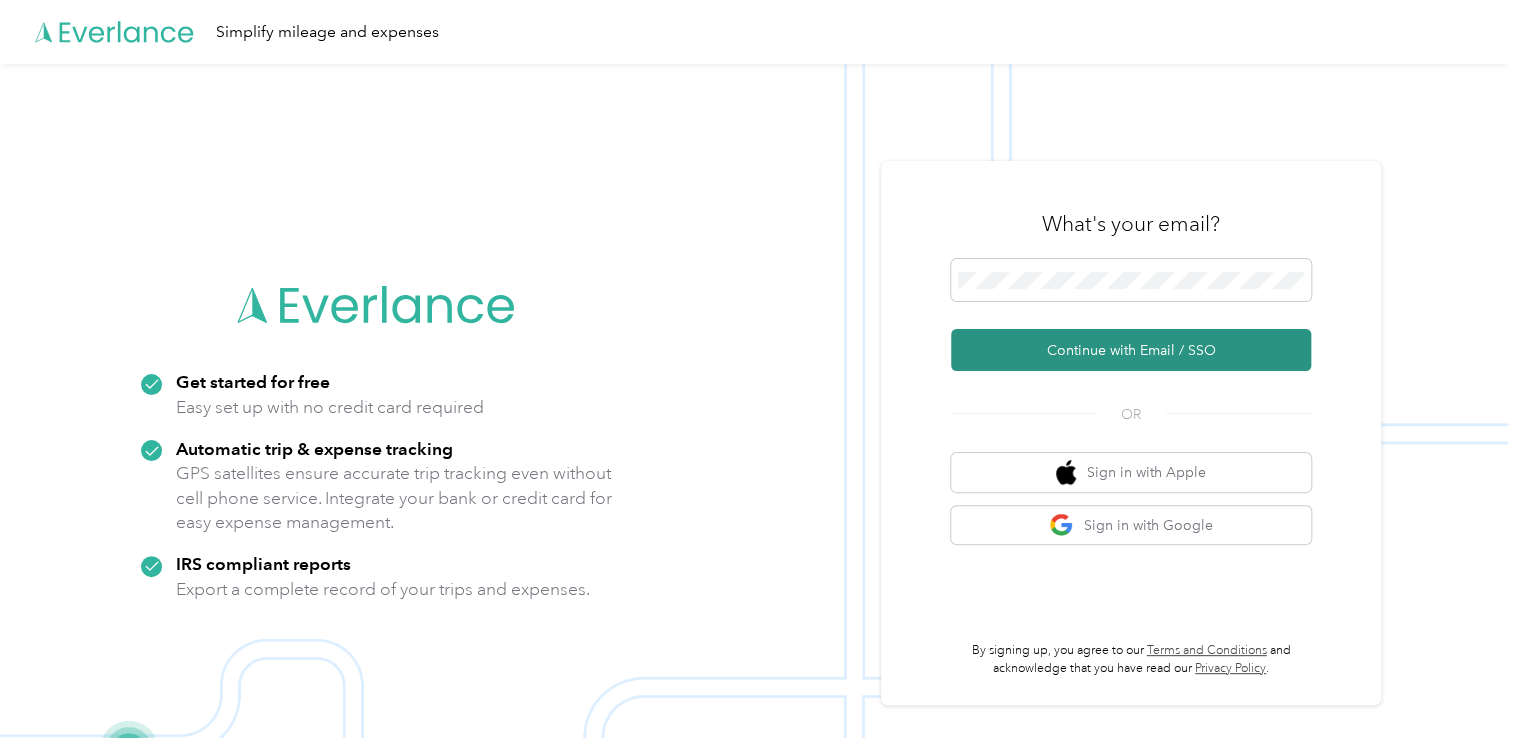 click on "Continue with Email / SSO" at bounding box center (1131, 350) 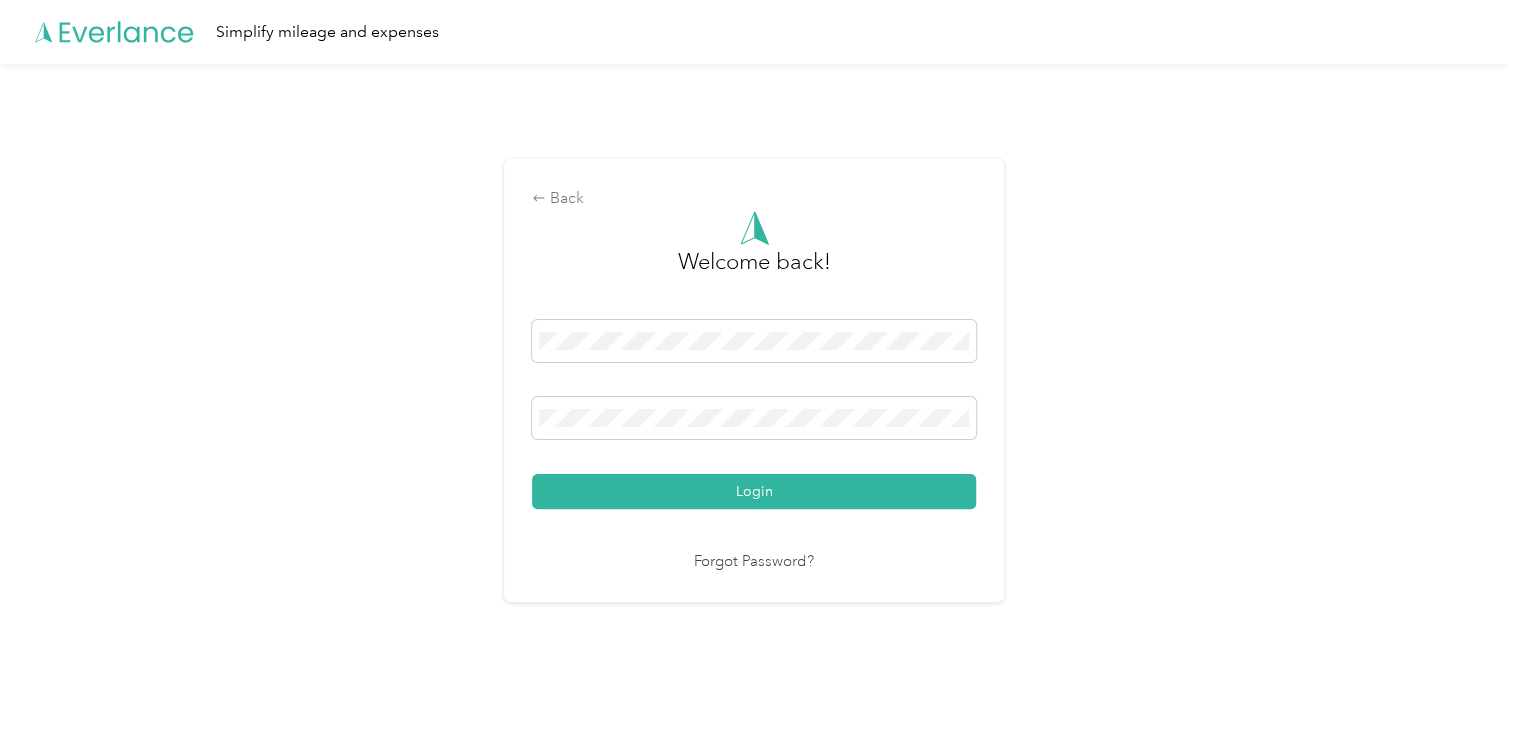 click on "Back Welcome back! Login Forgot Password?" at bounding box center [754, 388] 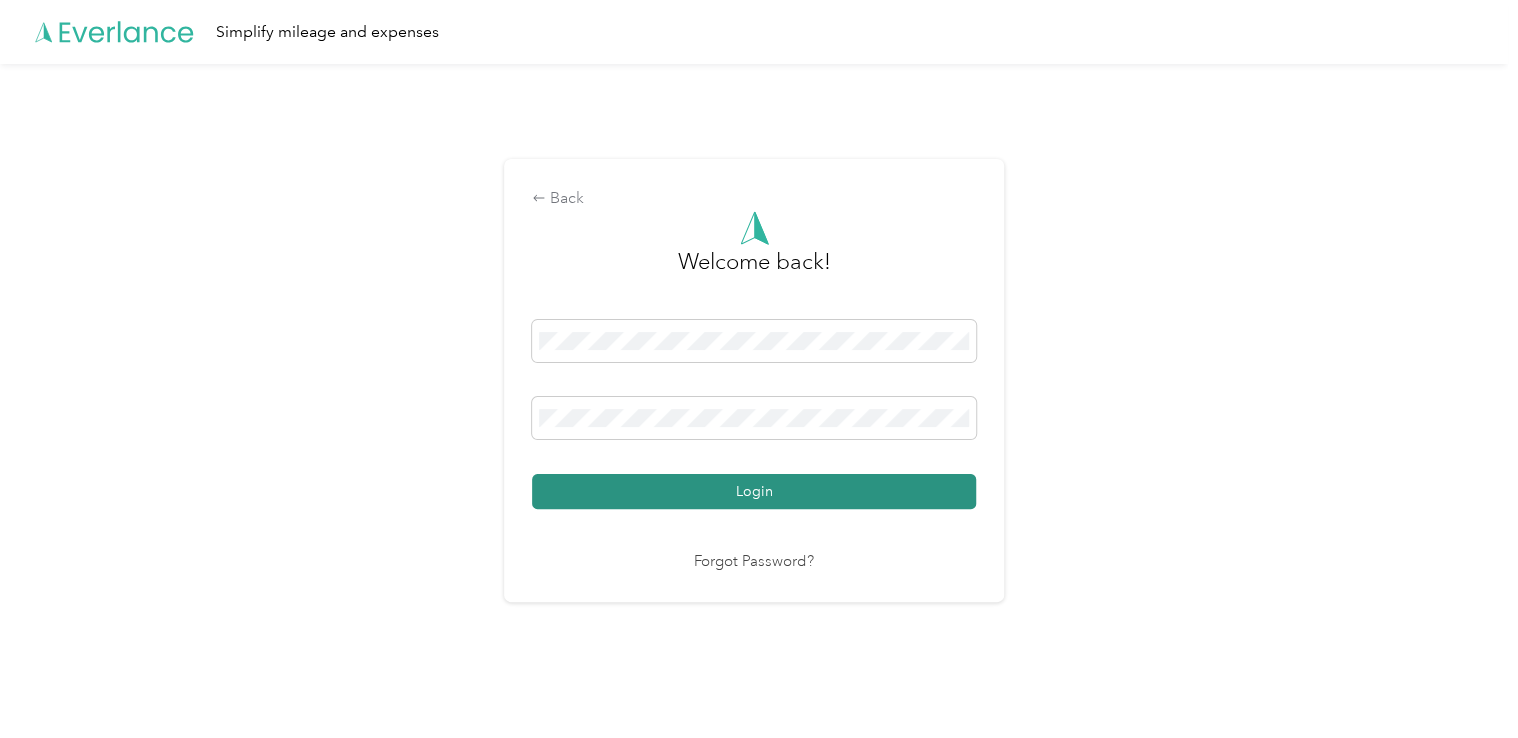 click on "Login" at bounding box center [754, 491] 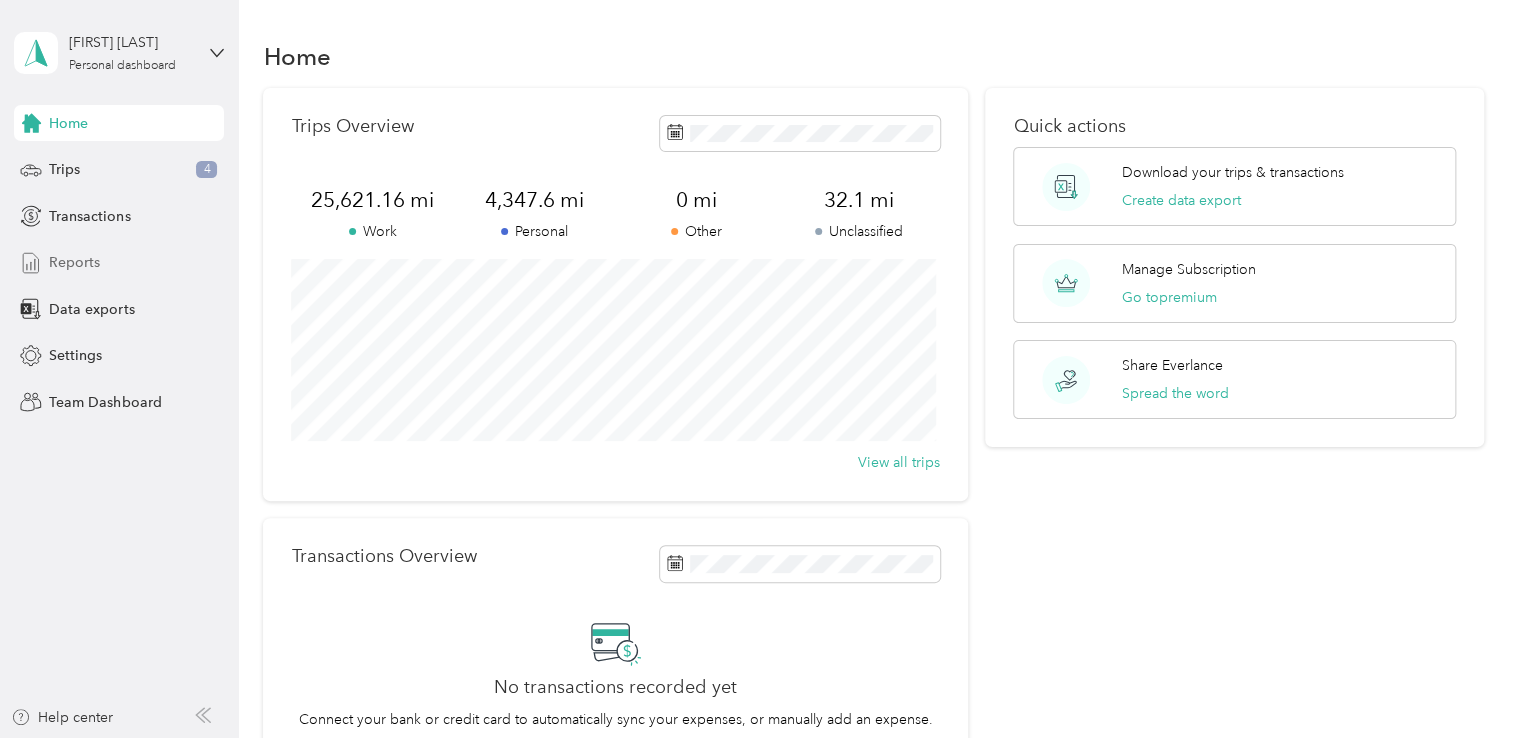 click on "Reports" at bounding box center [119, 263] 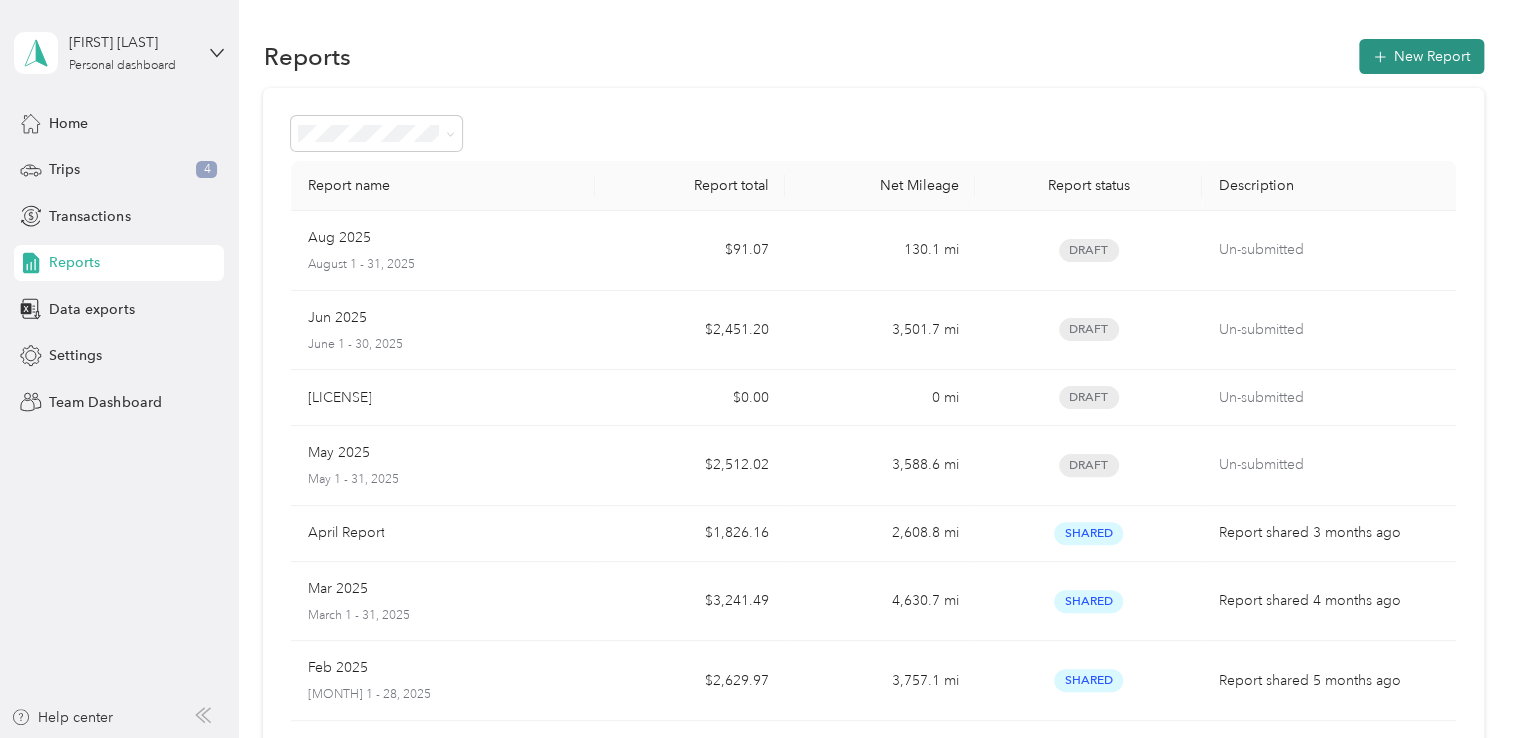 click on "New Report" at bounding box center [1421, 56] 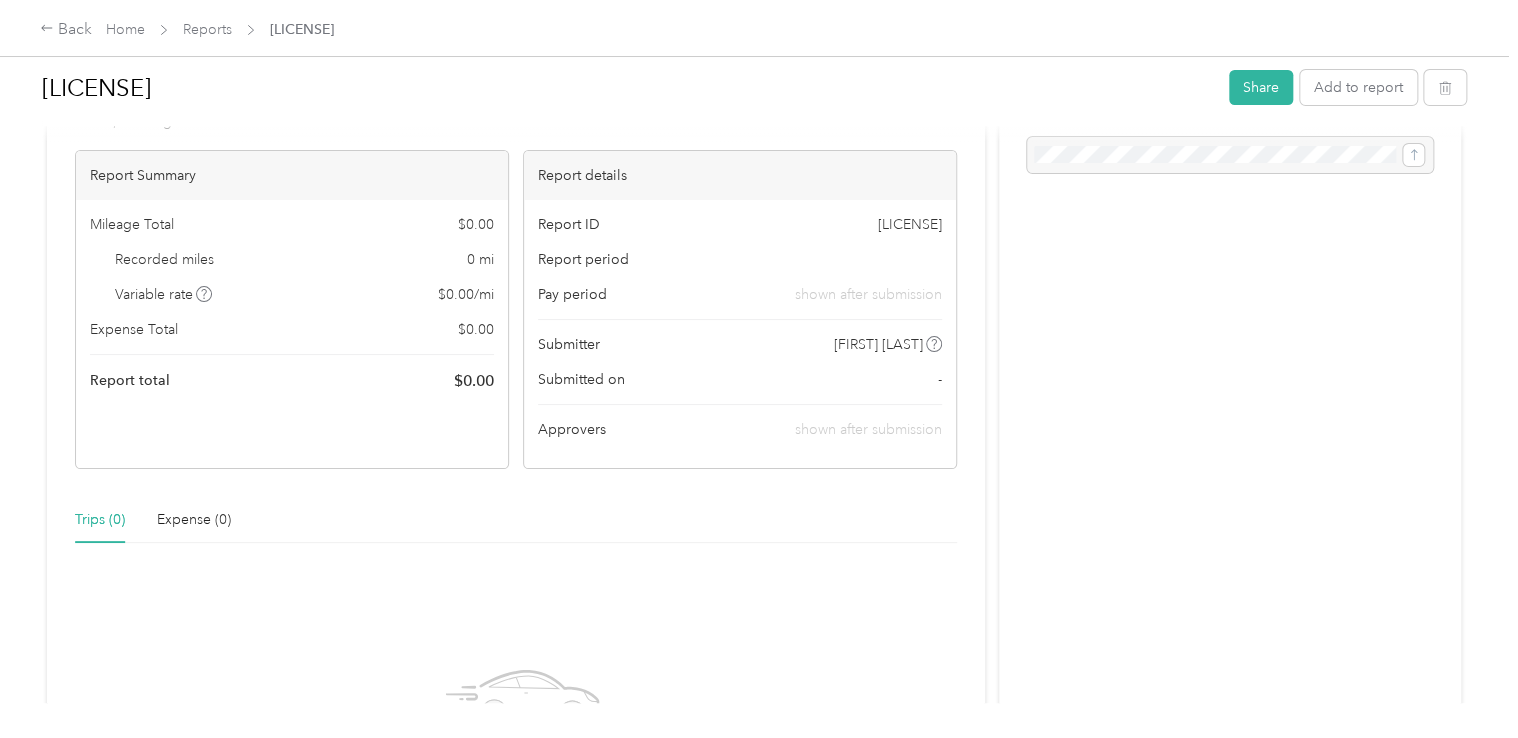 scroll, scrollTop: 0, scrollLeft: 0, axis: both 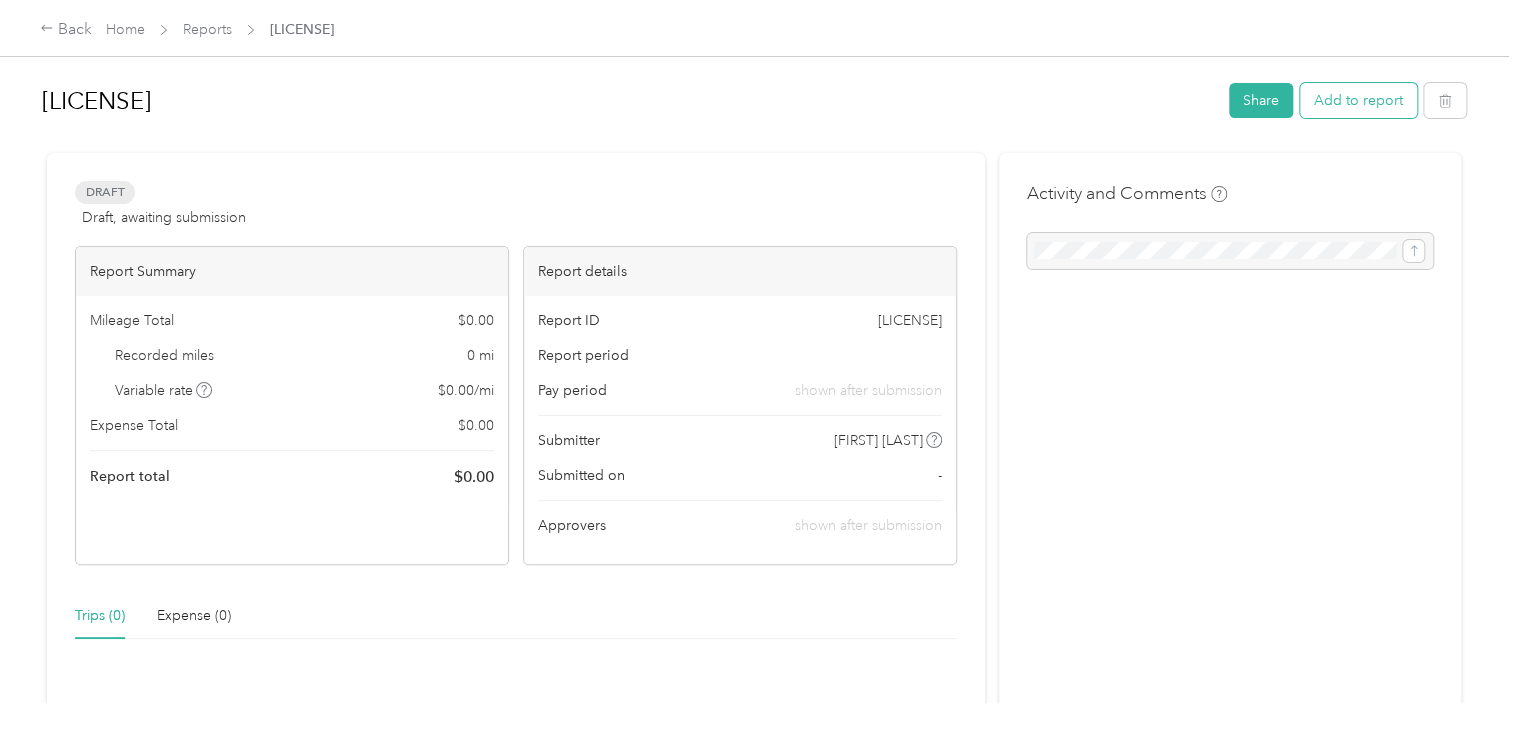 click on "Add to report" at bounding box center [1358, 100] 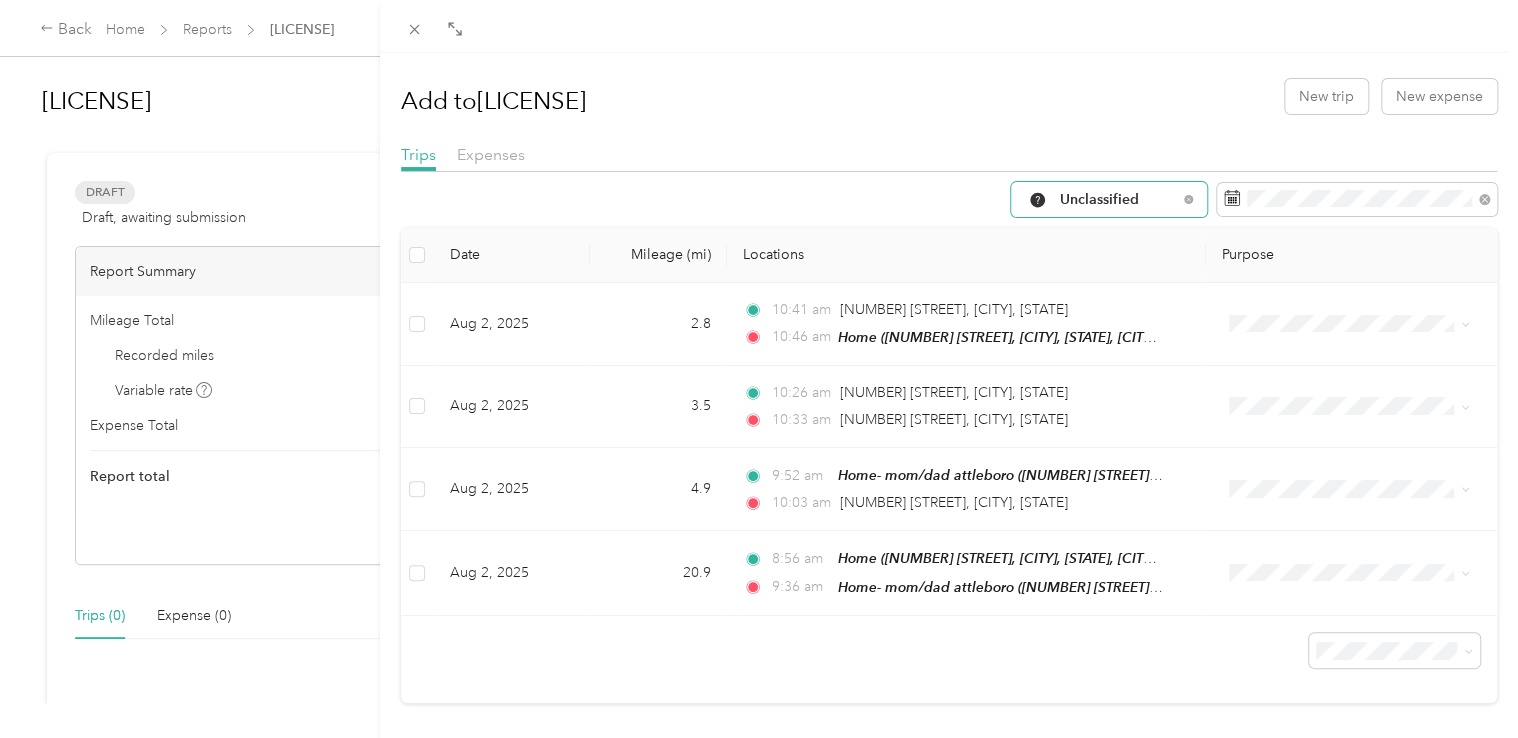 click on "Unclassified" at bounding box center [1118, 200] 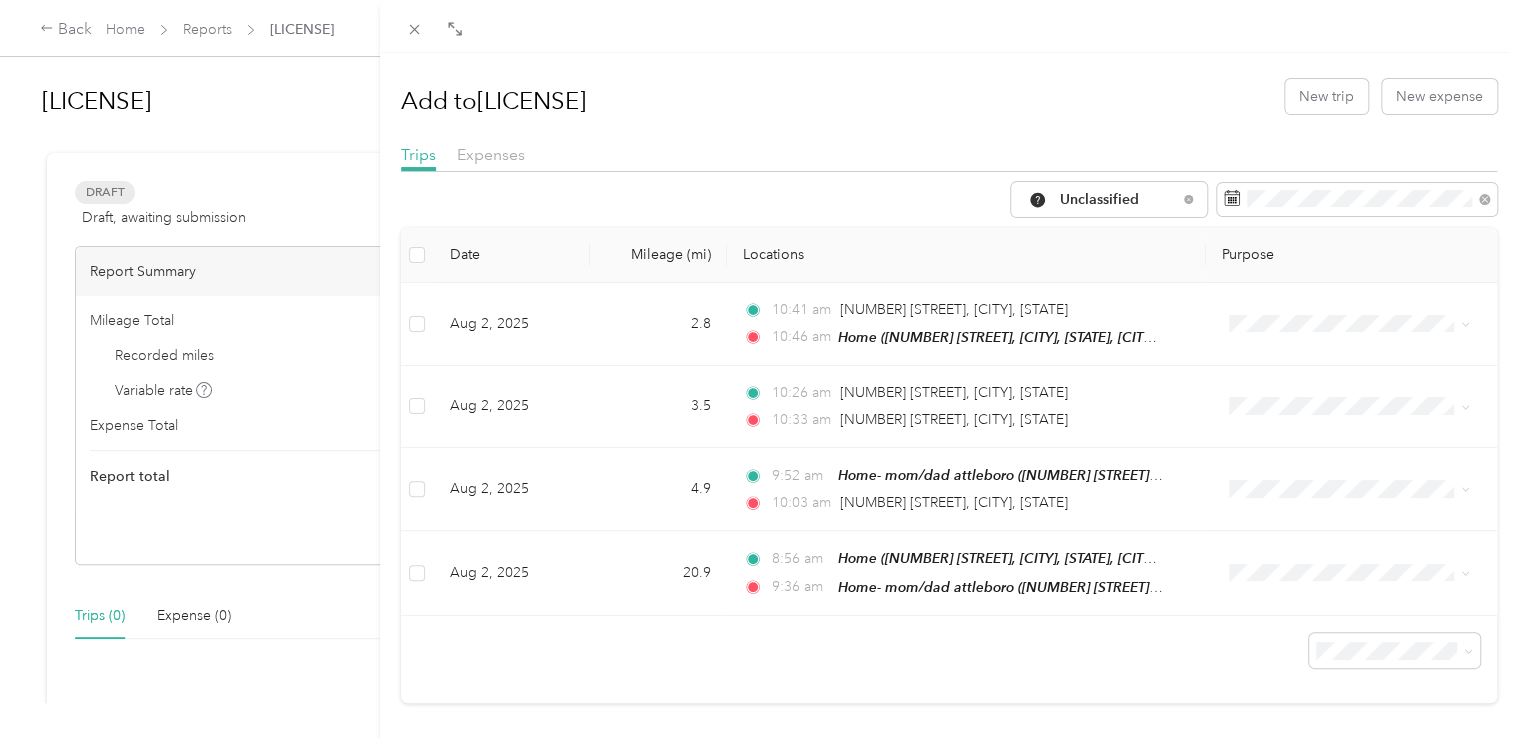 click on "ScentRenu" at bounding box center [1093, 400] 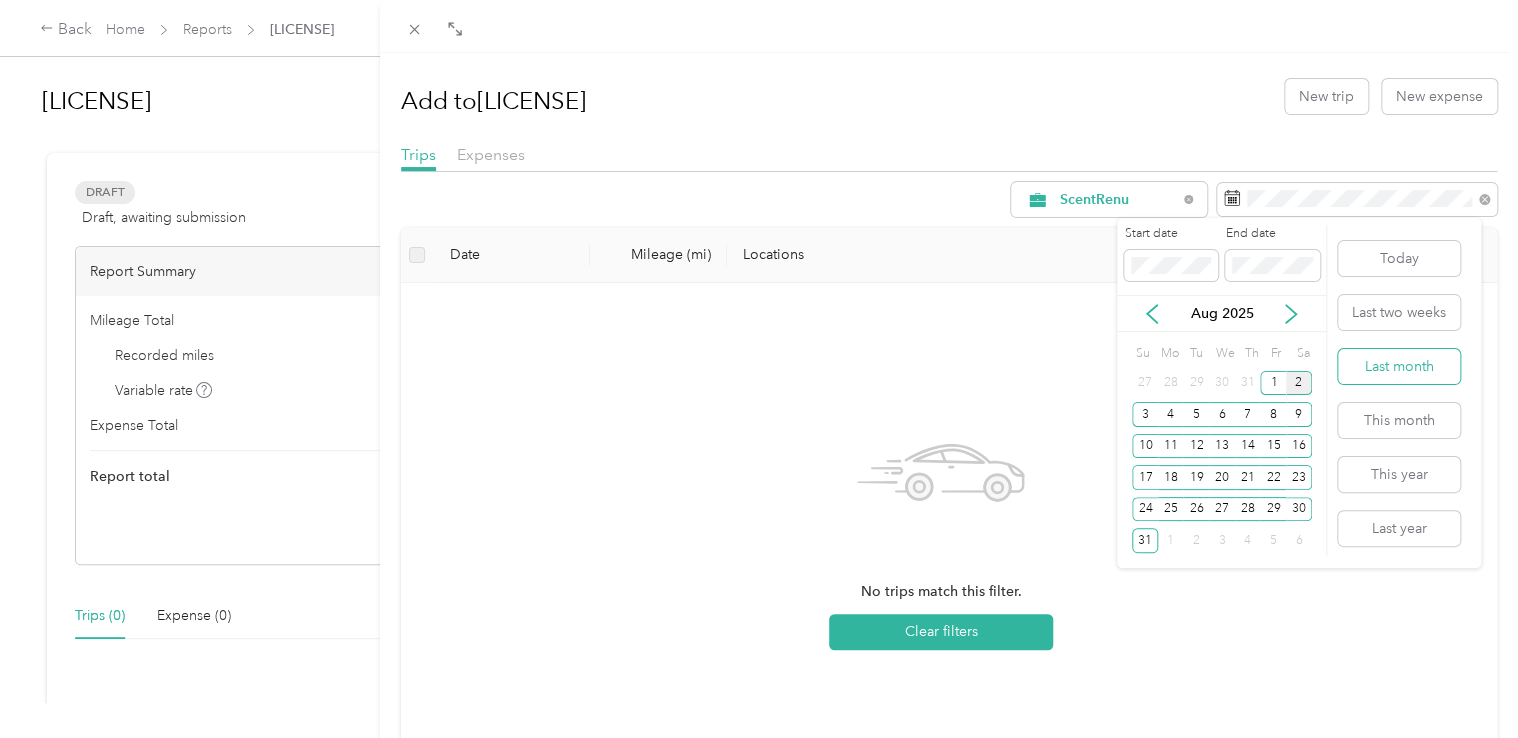 click on "Last month" at bounding box center [1399, 366] 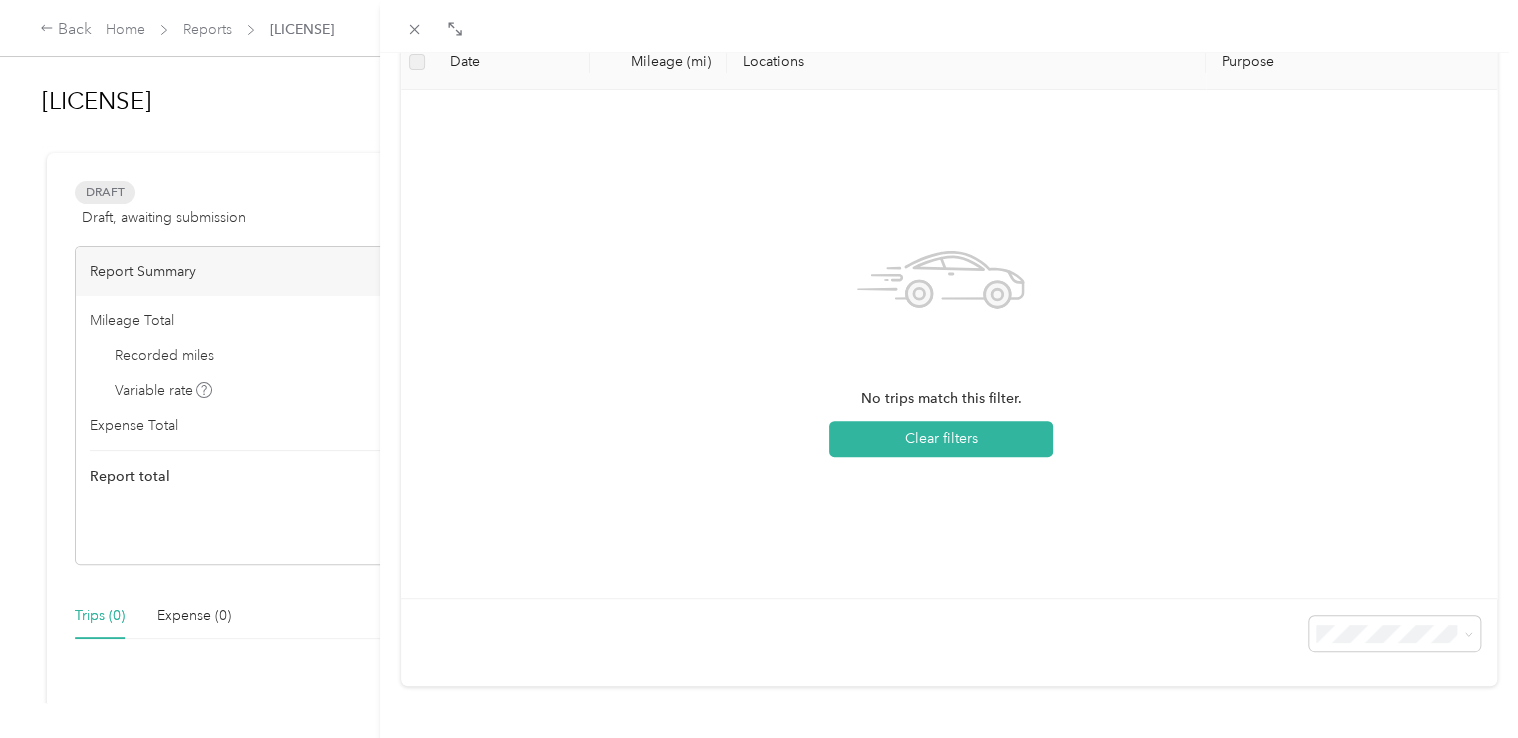 scroll, scrollTop: 0, scrollLeft: 0, axis: both 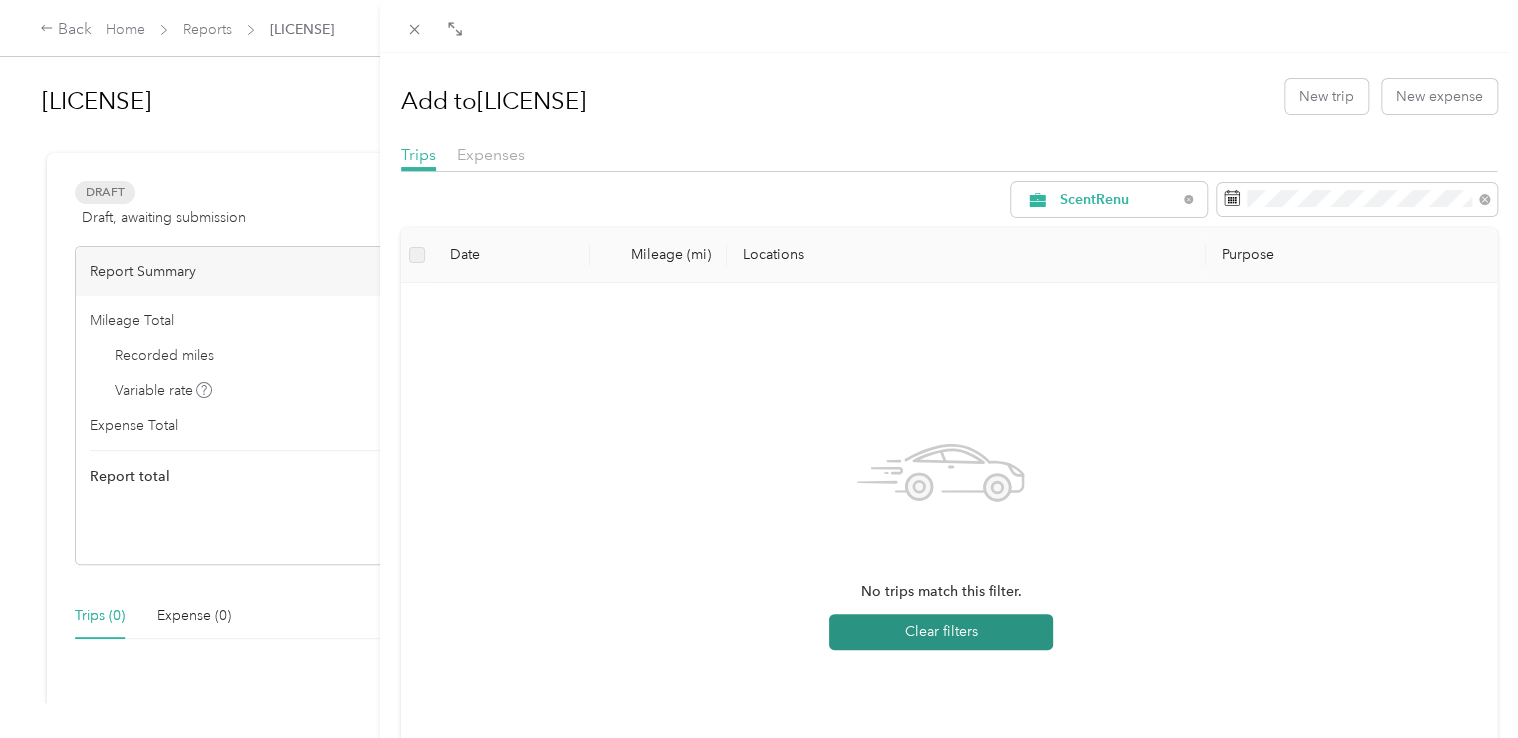 click on "Clear filters" at bounding box center (941, 632) 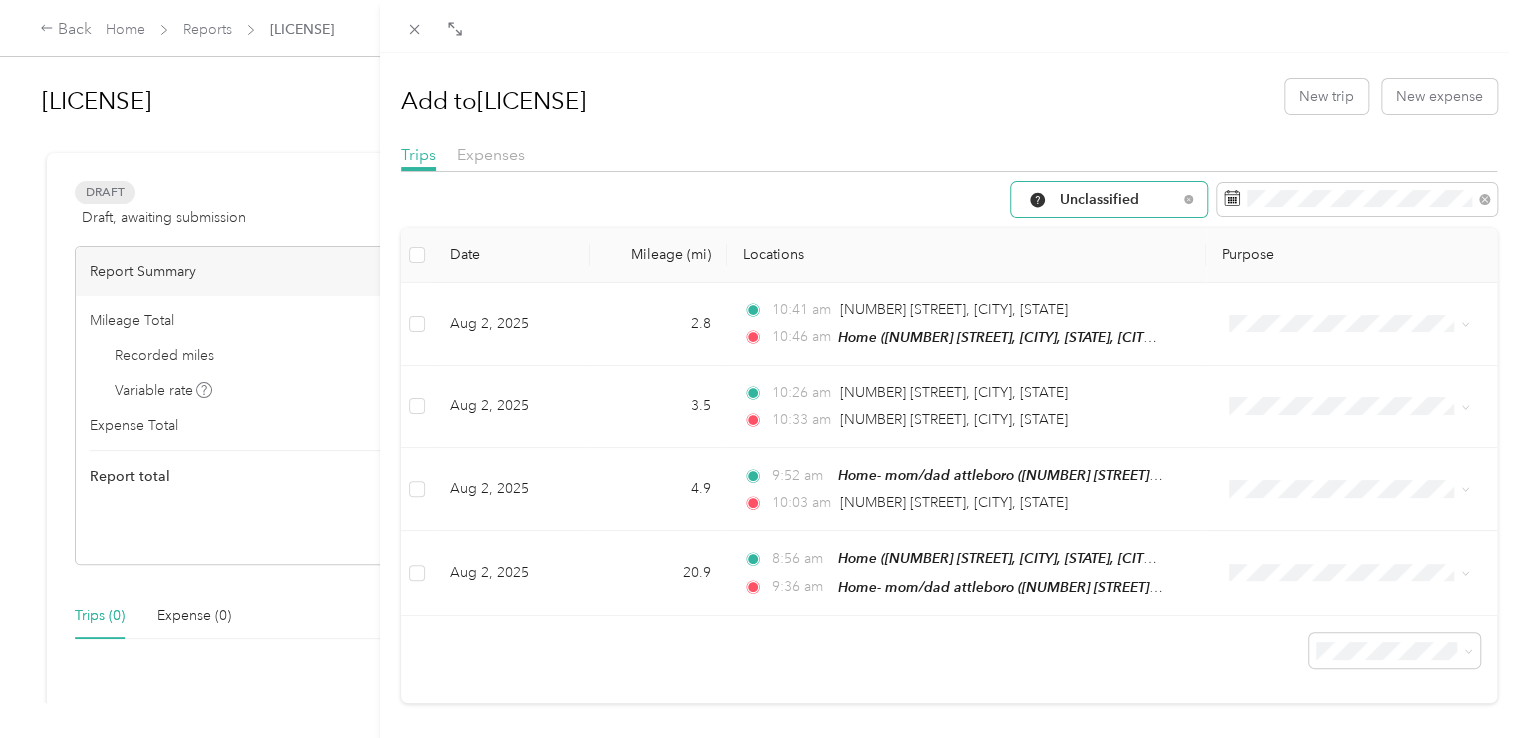 click on "Unclassified" at bounding box center [1118, 200] 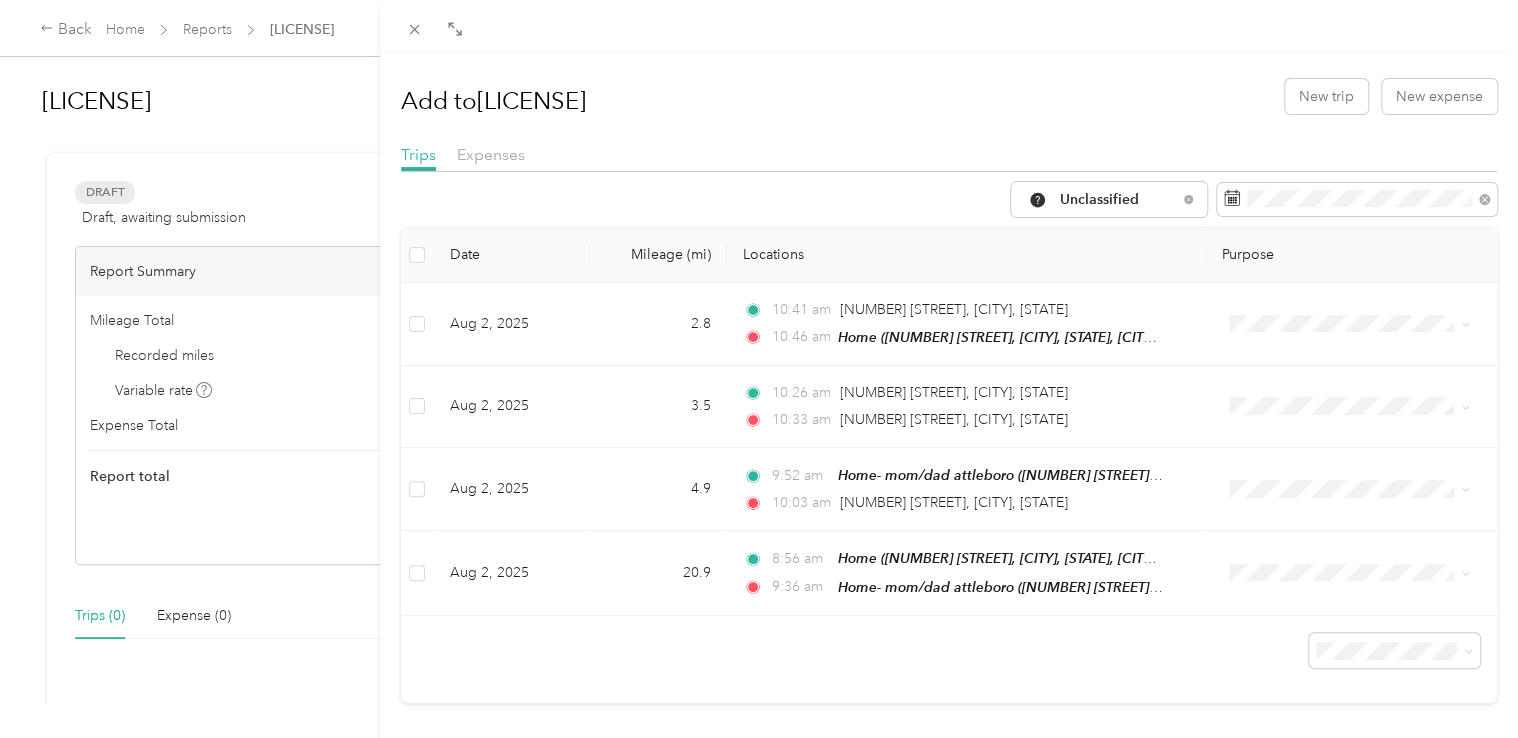 click on "ScentRenu" at bounding box center (1093, 402) 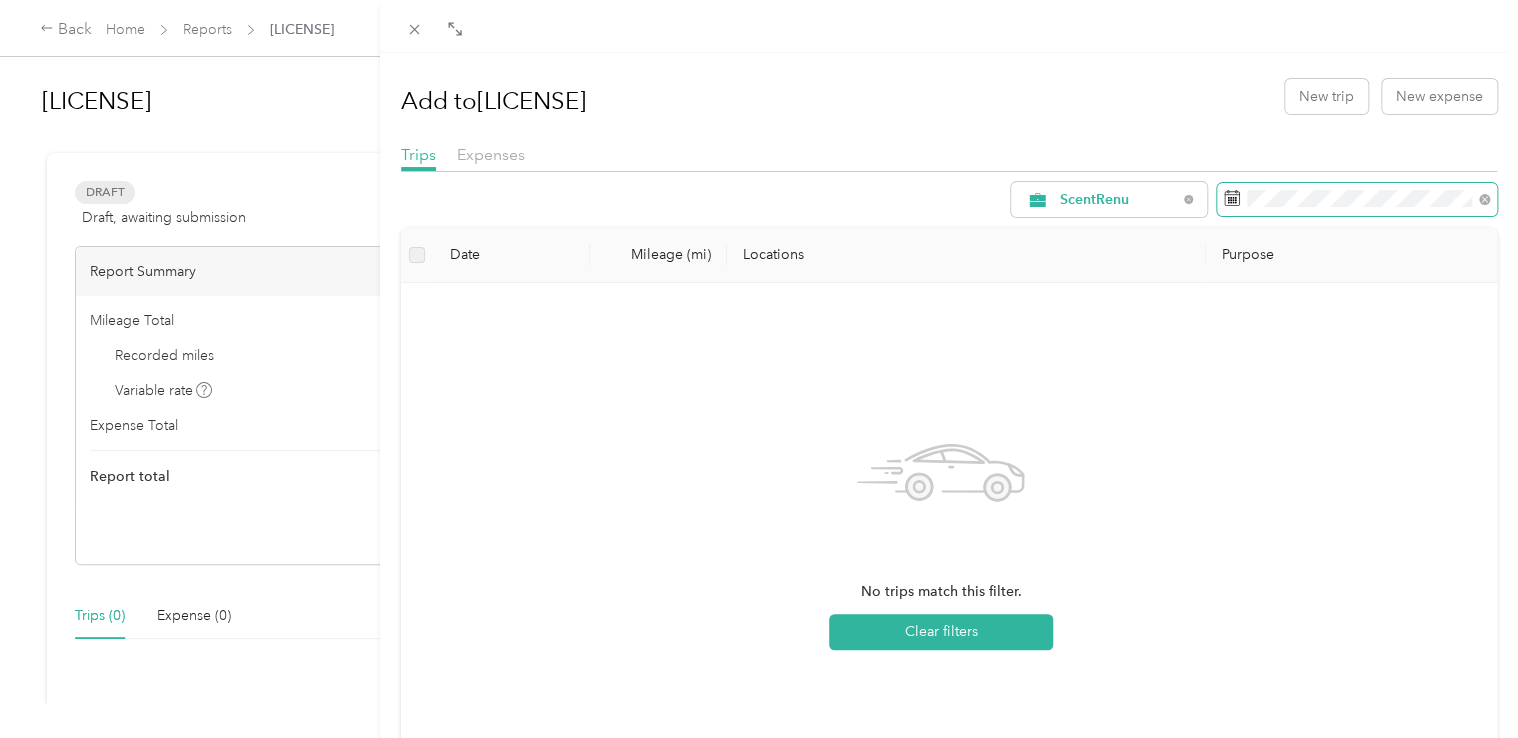 click 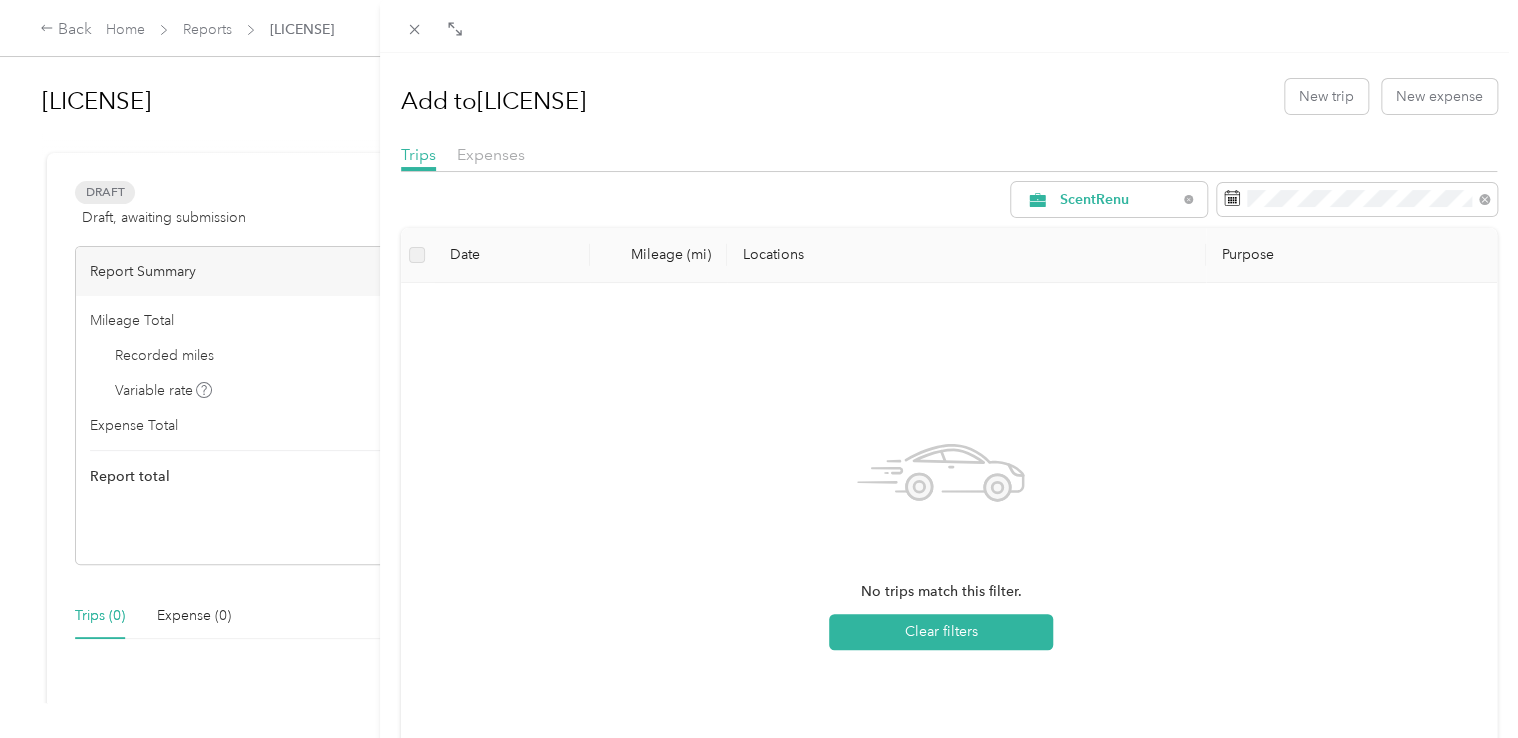 click on "Locations" at bounding box center [966, 255] 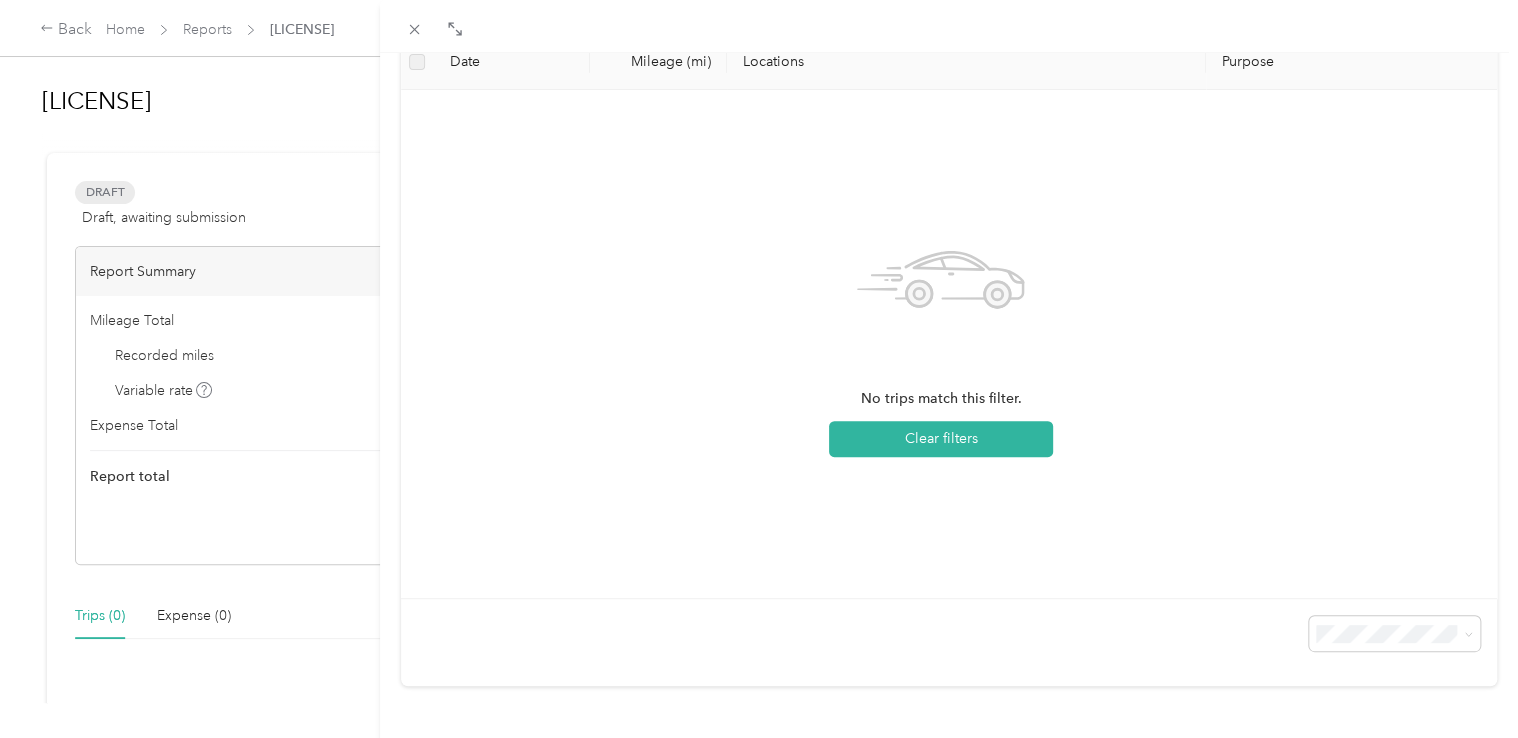 scroll, scrollTop: 0, scrollLeft: 0, axis: both 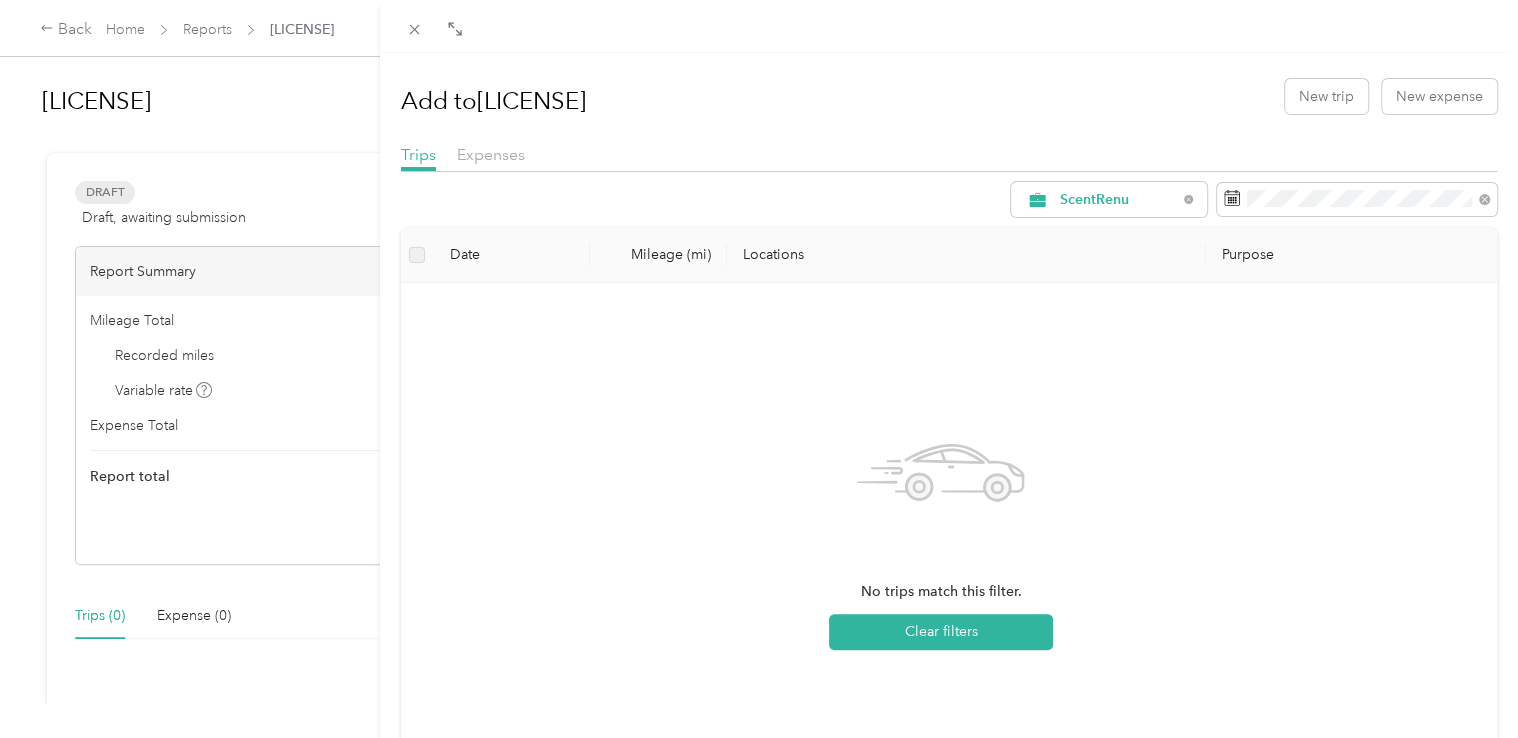 click on "Add to  [LICENSE] New trip New expense Trips Expenses ScentRenu Date Mileage (mi) Locations Purpose           No trips match this filter. Clear filters" at bounding box center [759, 369] 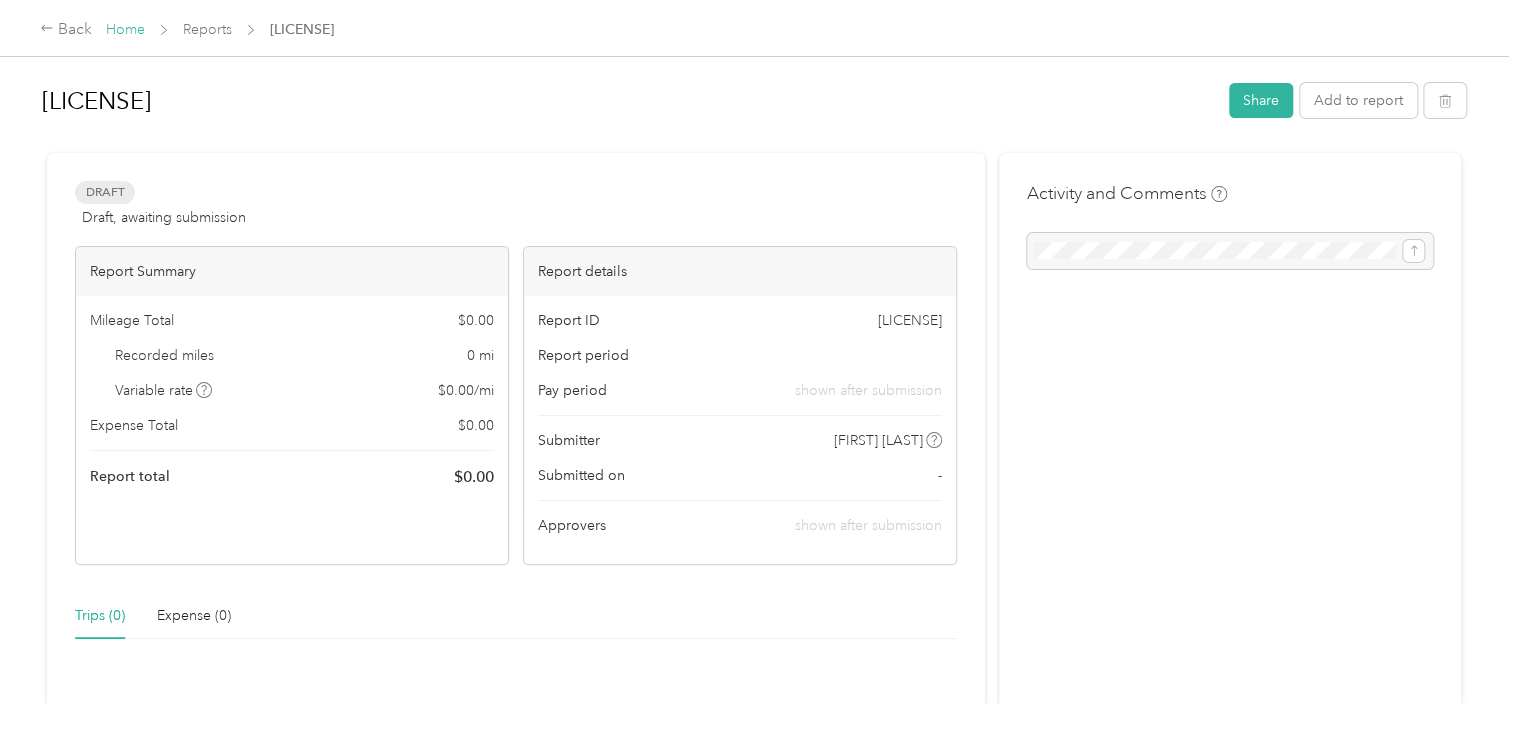click on "Home" at bounding box center [125, 29] 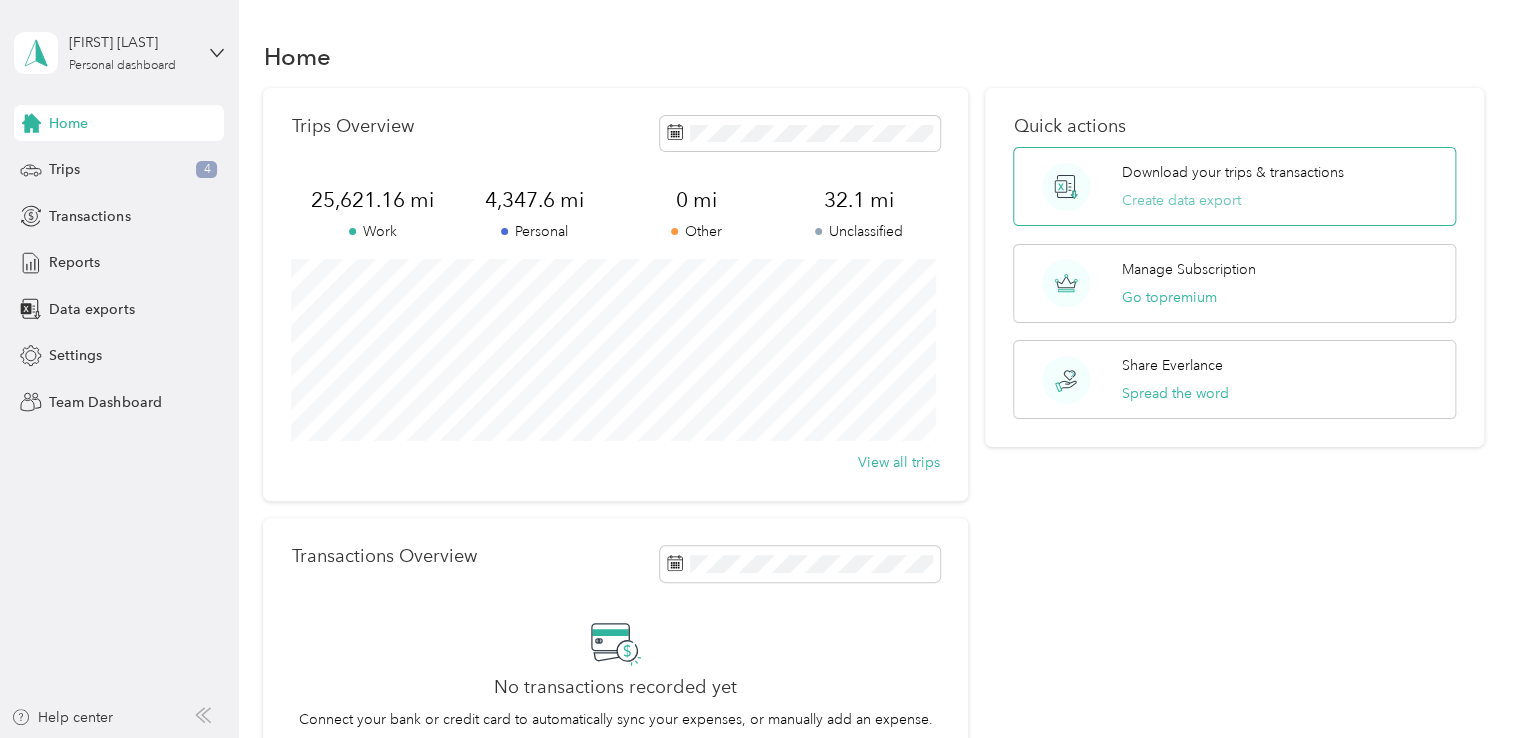 click on "Create data export" at bounding box center [1181, 200] 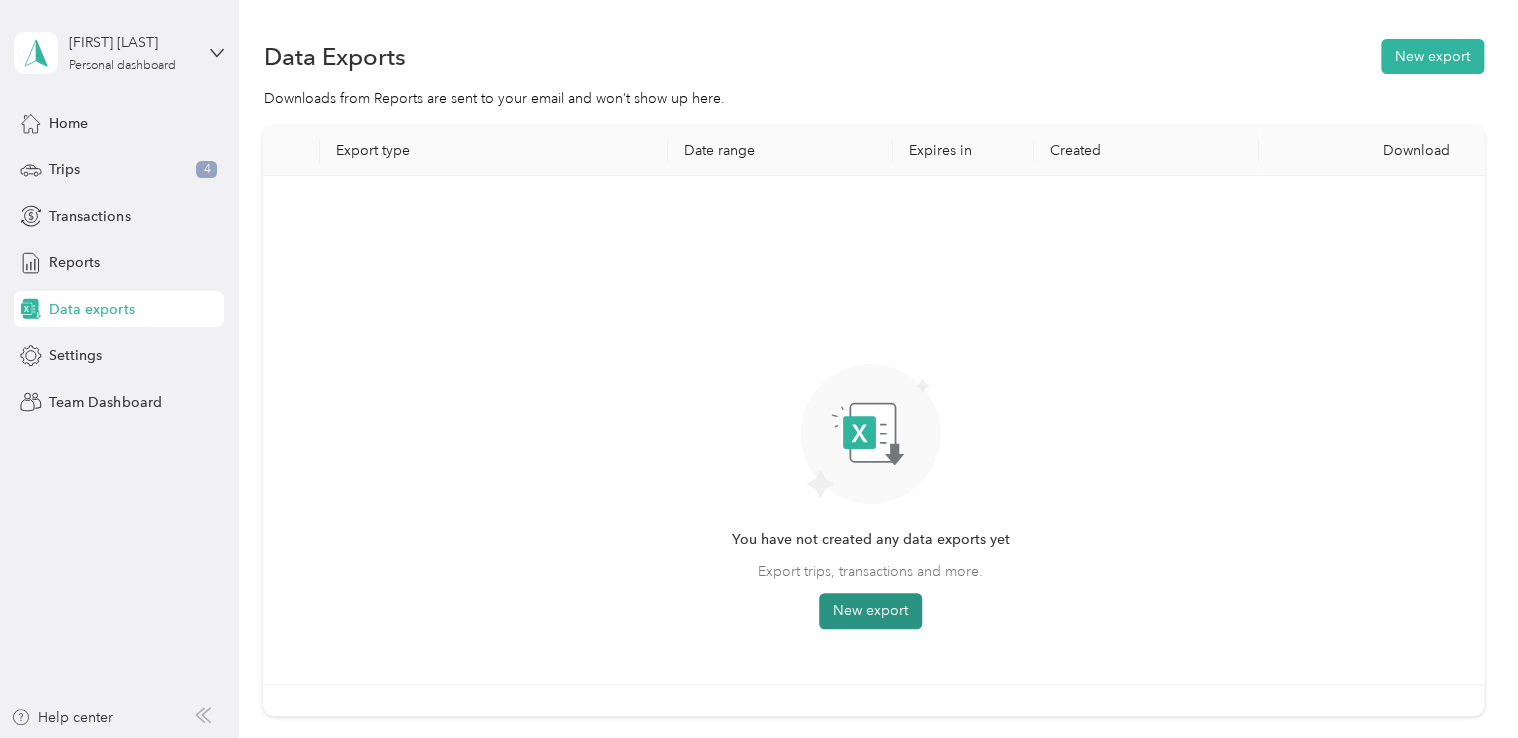 click on "New export" at bounding box center (870, 611) 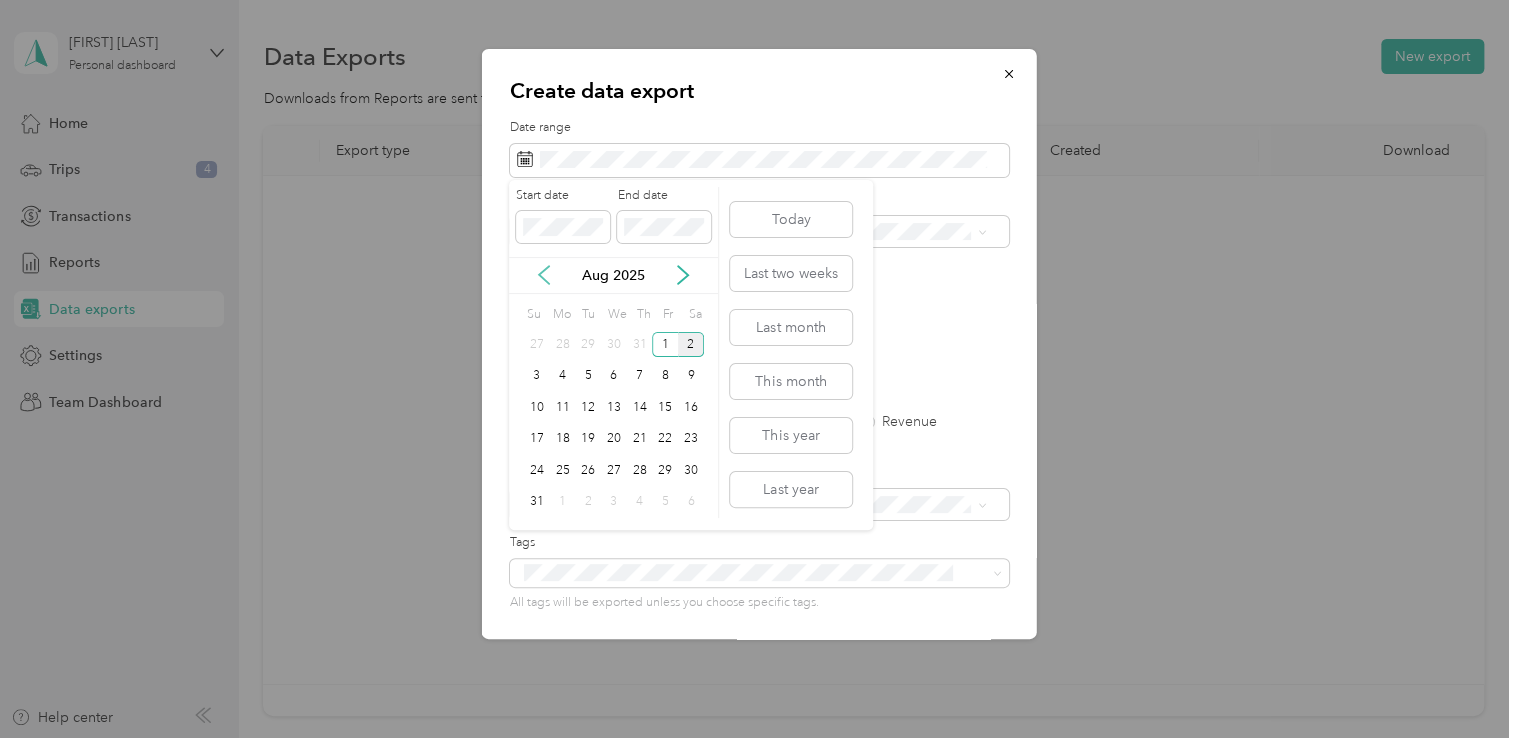click 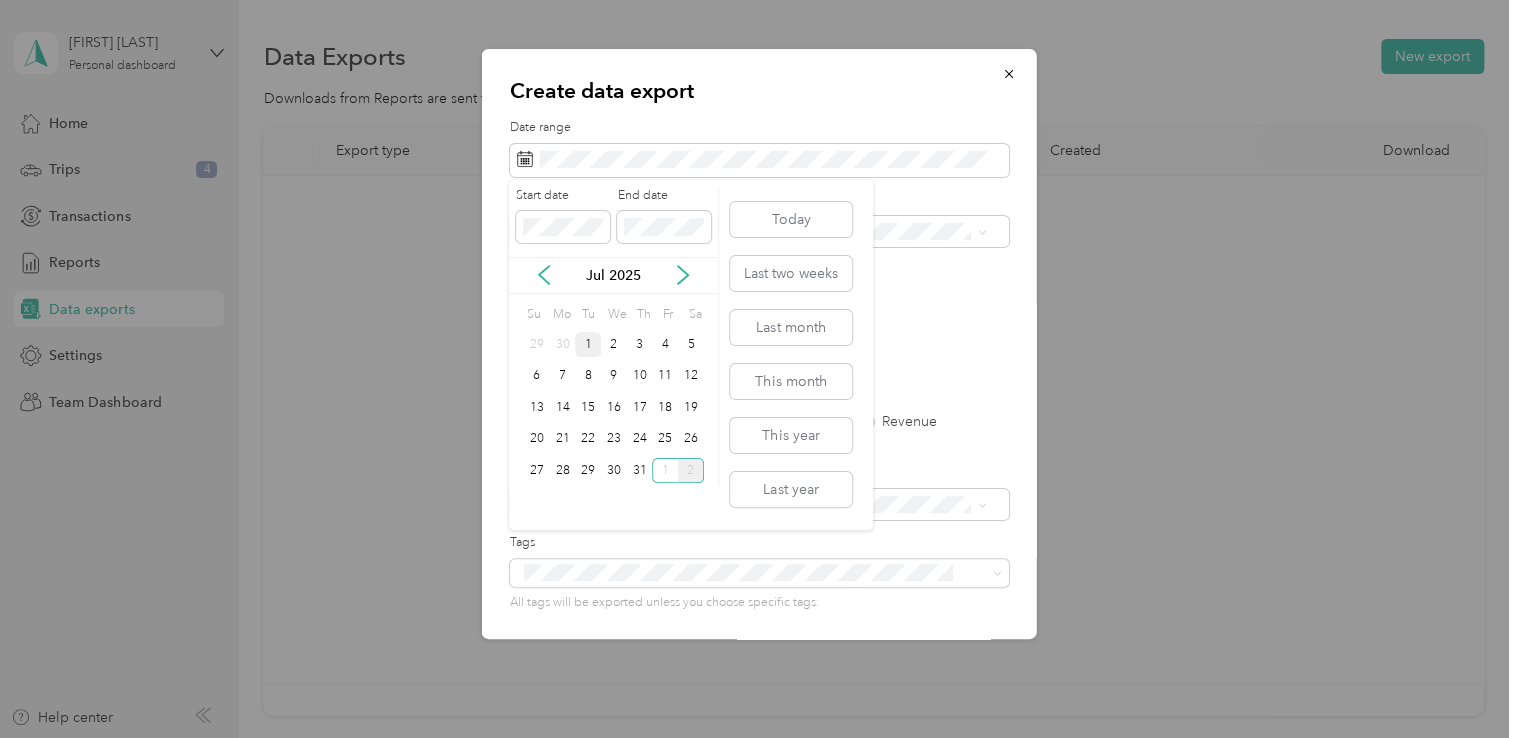 click on "1" at bounding box center (588, 344) 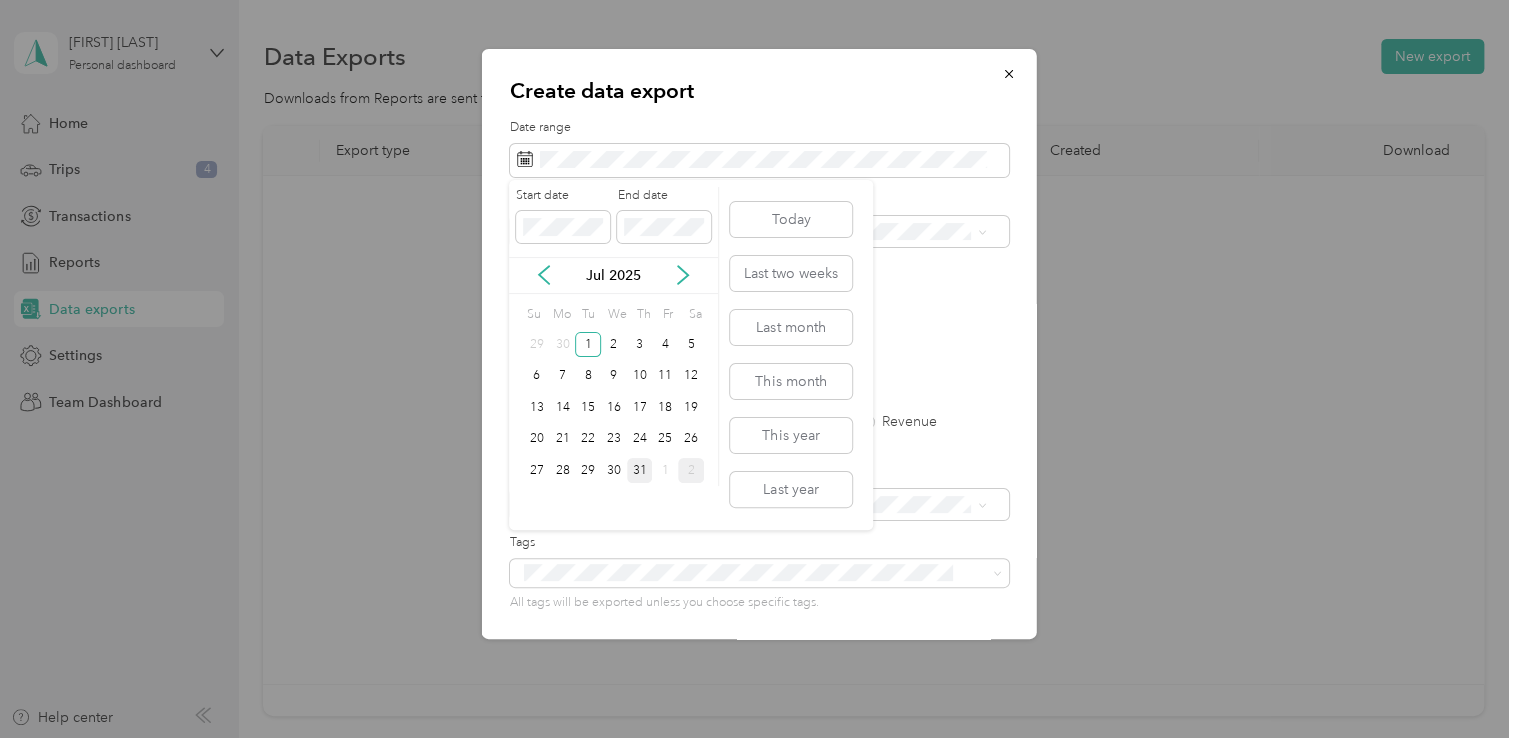 click on "31" at bounding box center [640, 470] 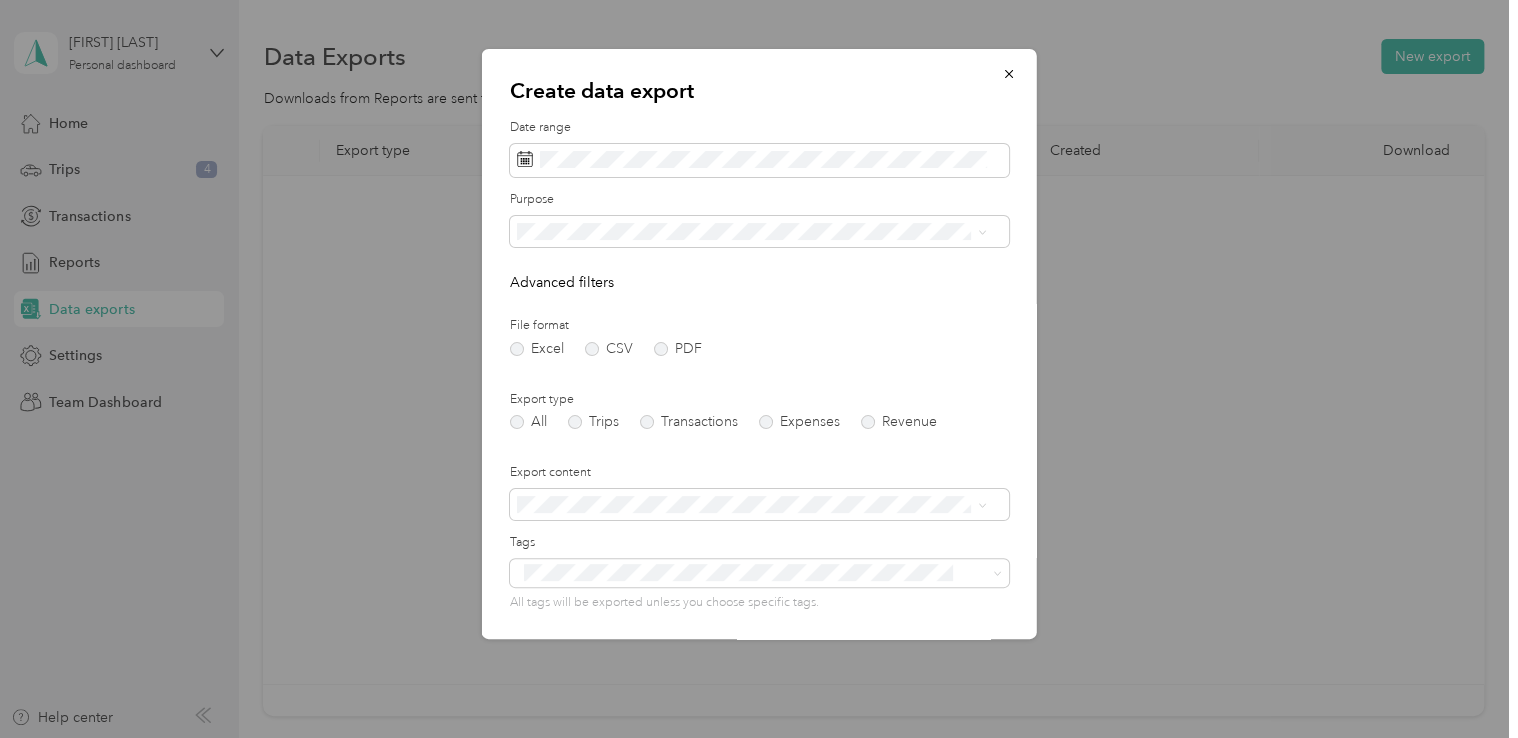 click on "All Work Personal Psg Services ScentRenu Other Charity Medical Moving Commute" at bounding box center (751, 379) 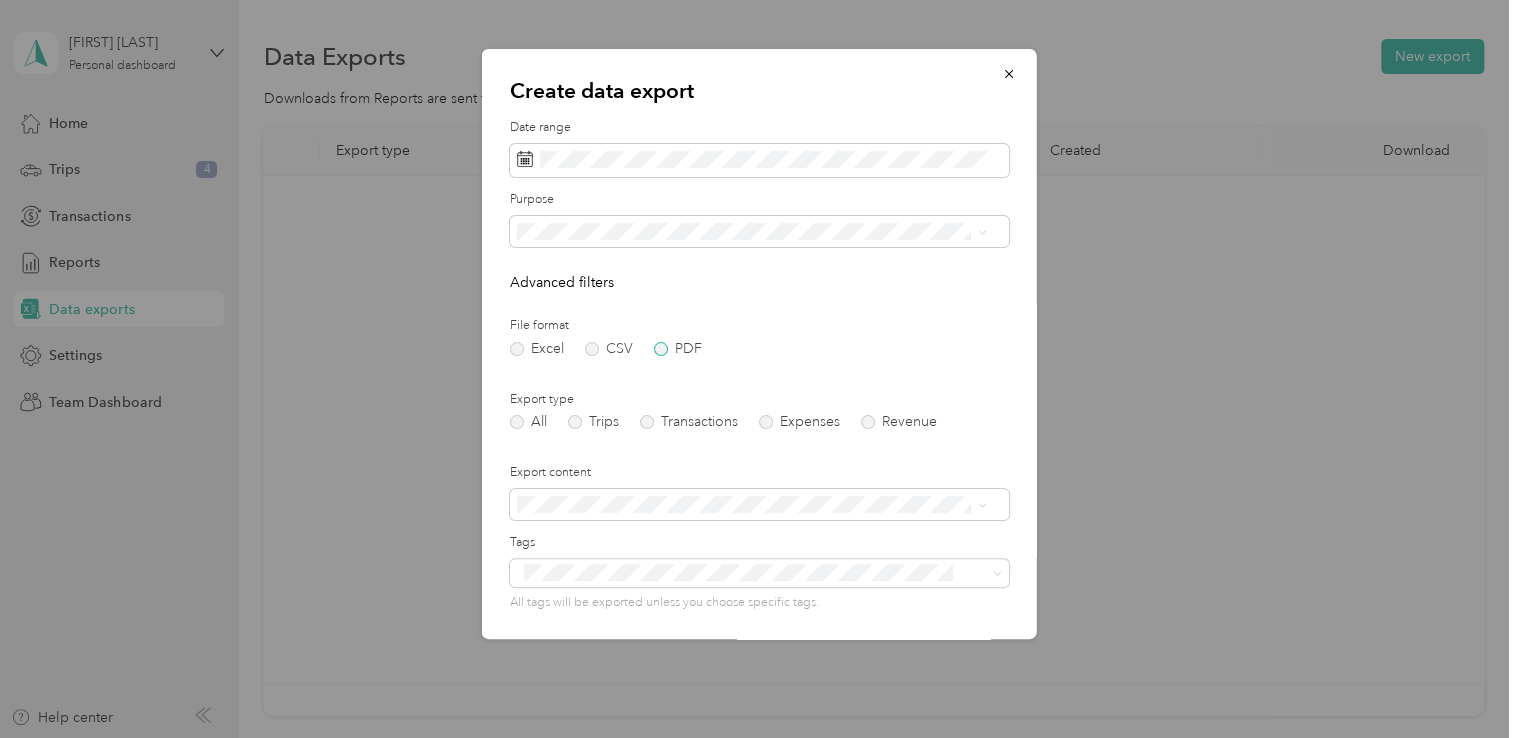 click on "PDF" at bounding box center [678, 349] 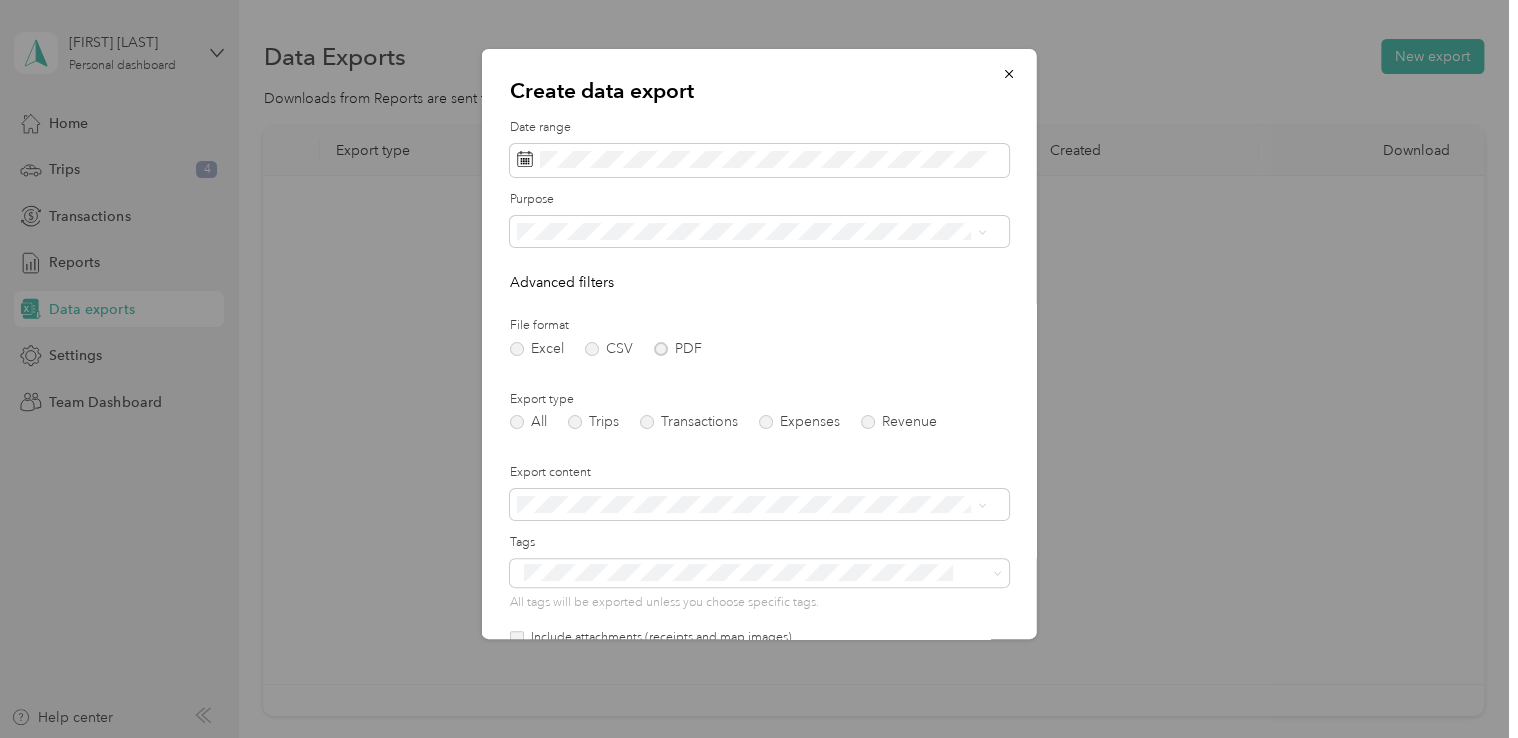 scroll, scrollTop: 171, scrollLeft: 0, axis: vertical 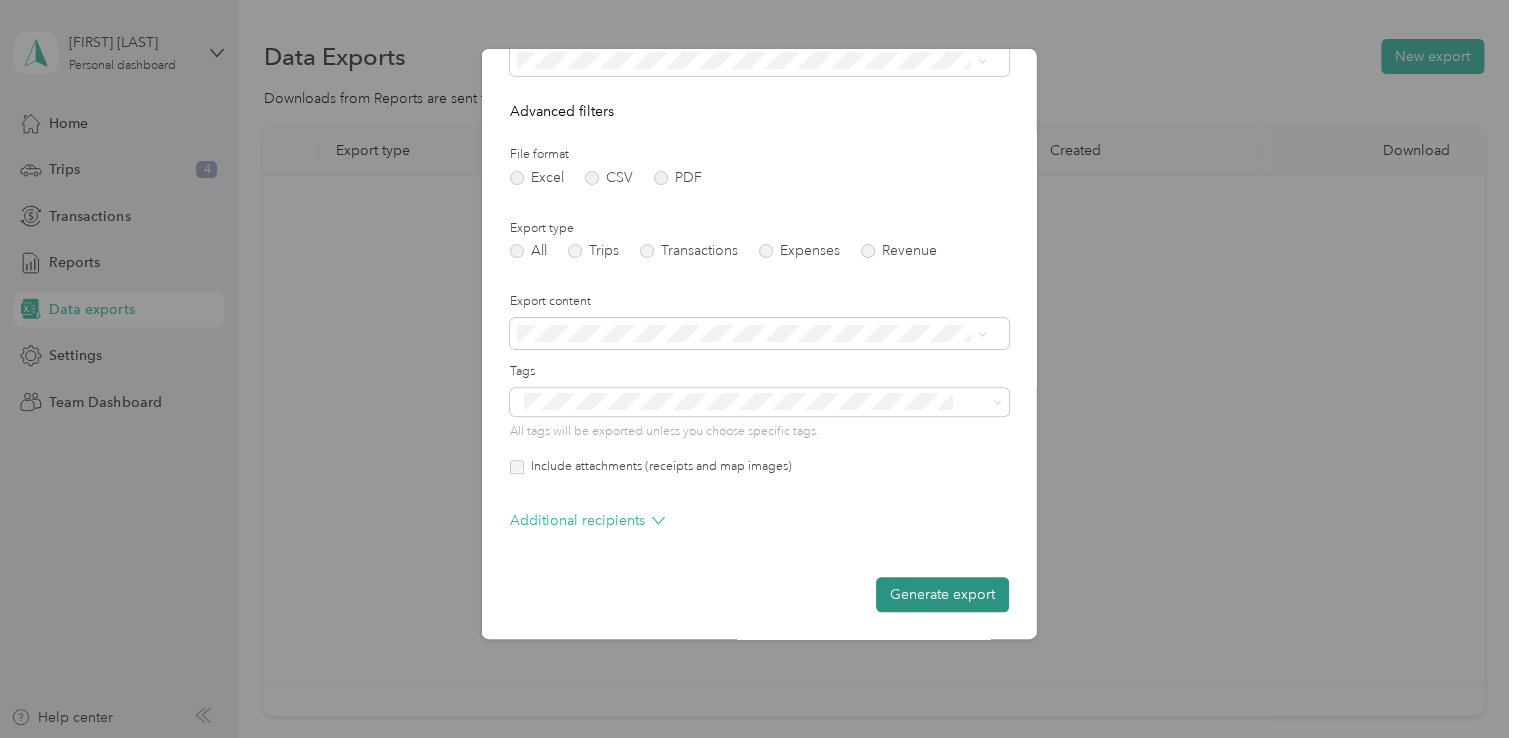 click on "Generate export" at bounding box center (942, 594) 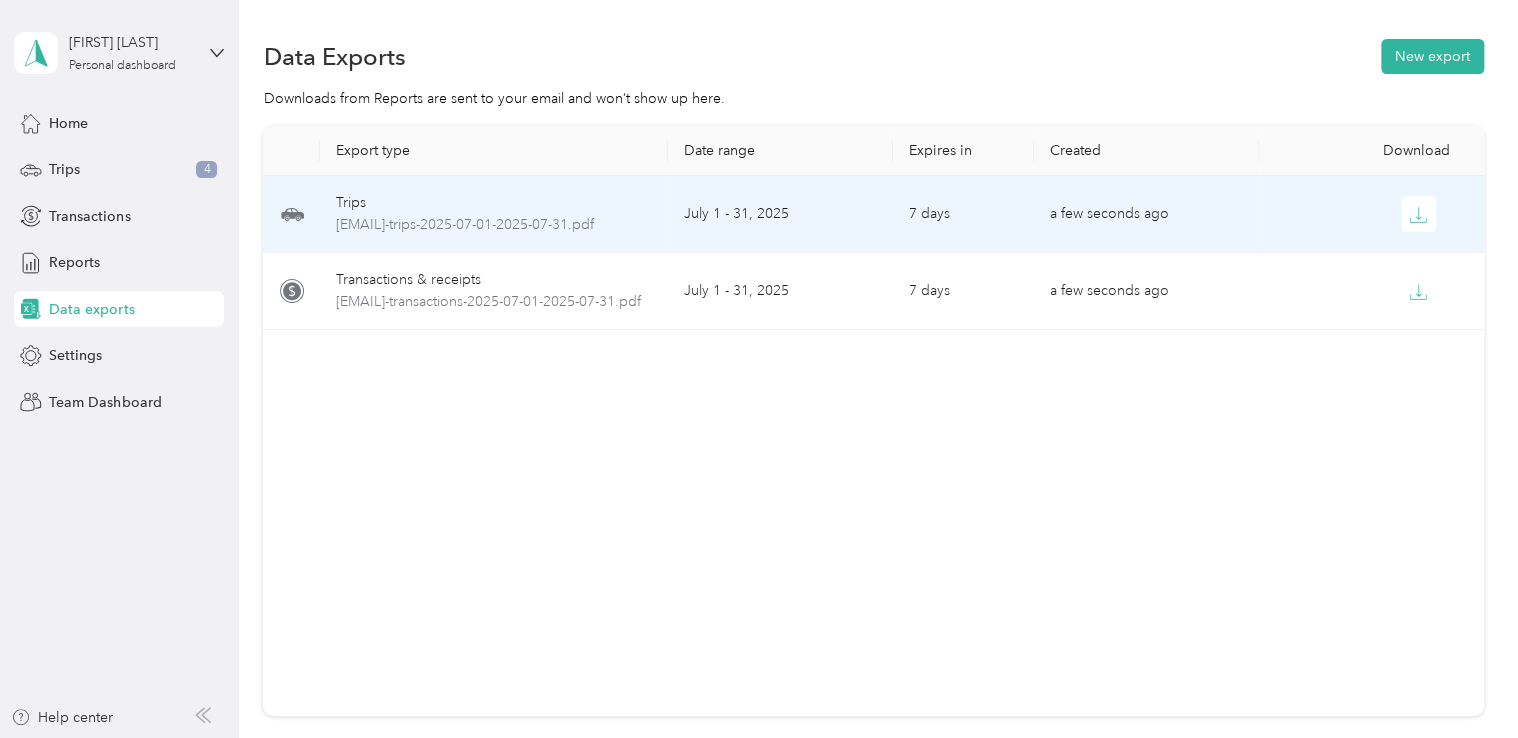 click on "July 1 - 31, 2025" at bounding box center [780, 214] 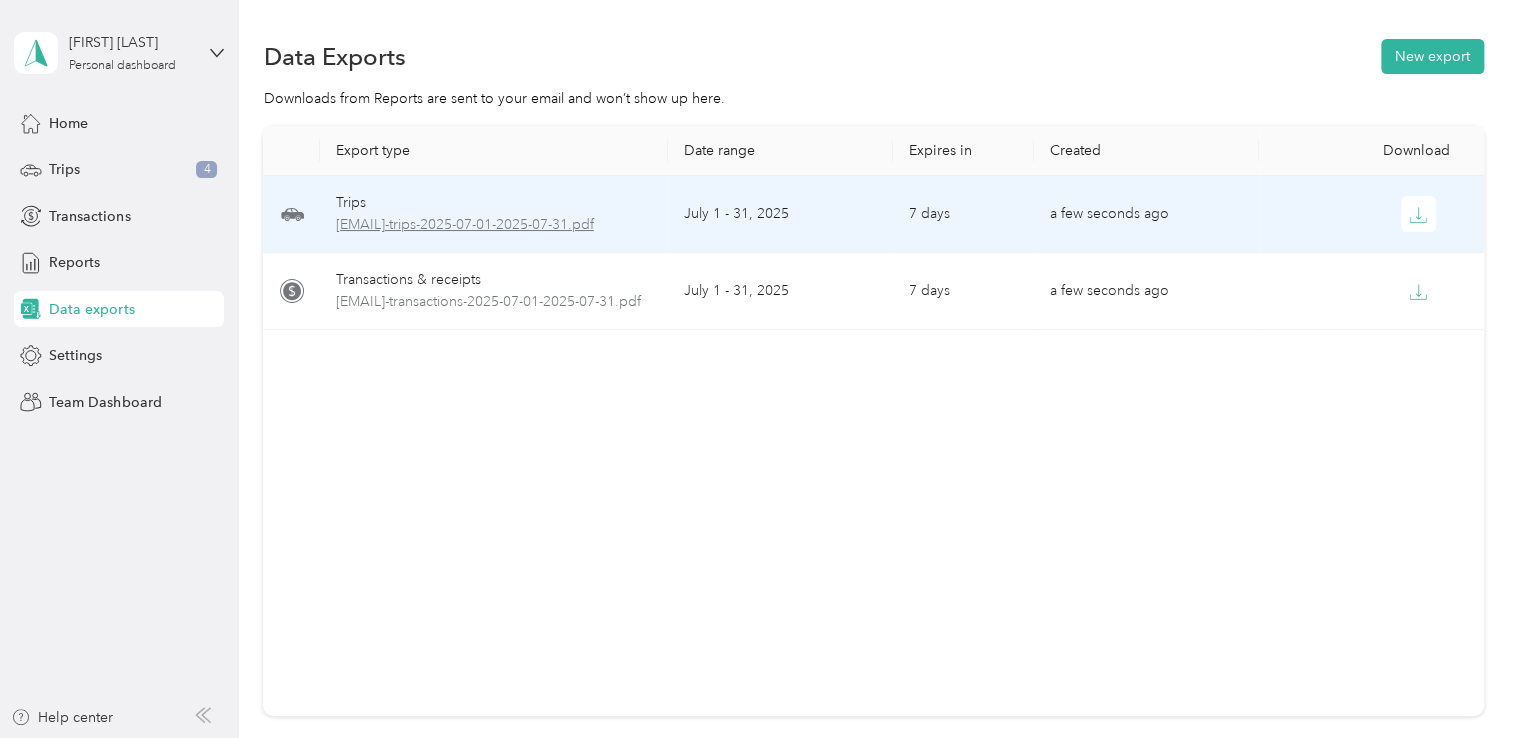 click on "[EMAIL]-trips-2025-07-01-2025-07-31.pdf" at bounding box center (494, 225) 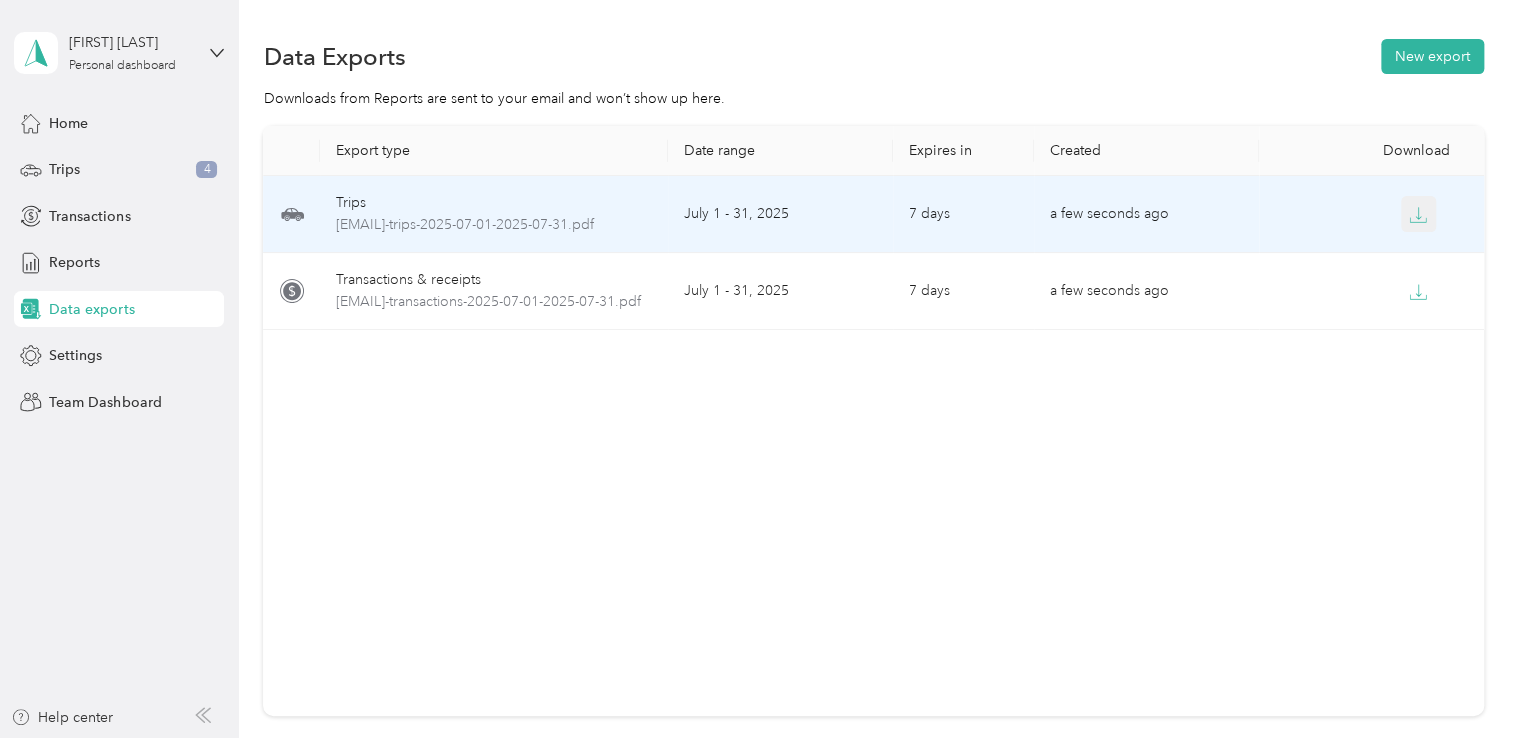 click 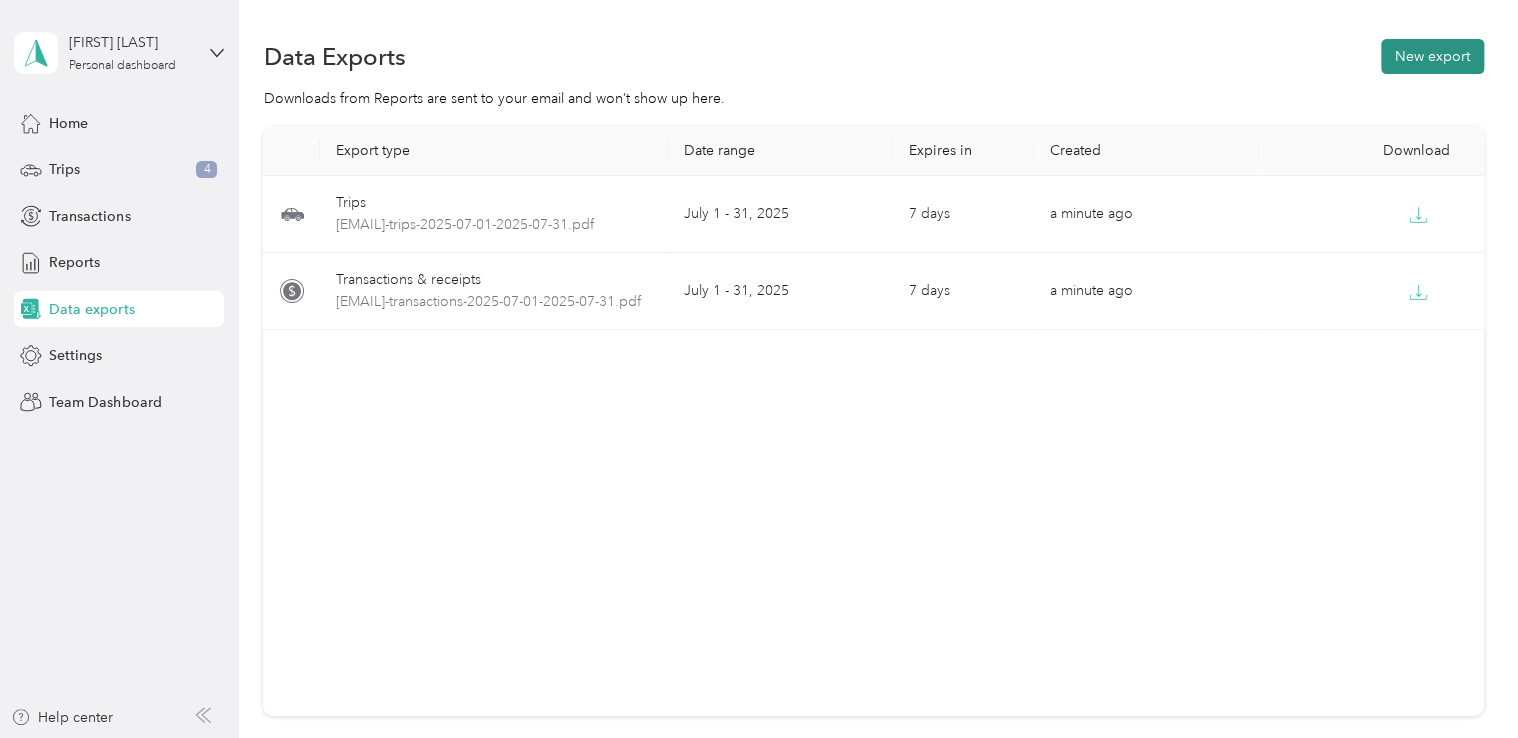 click on "New export" at bounding box center (1432, 56) 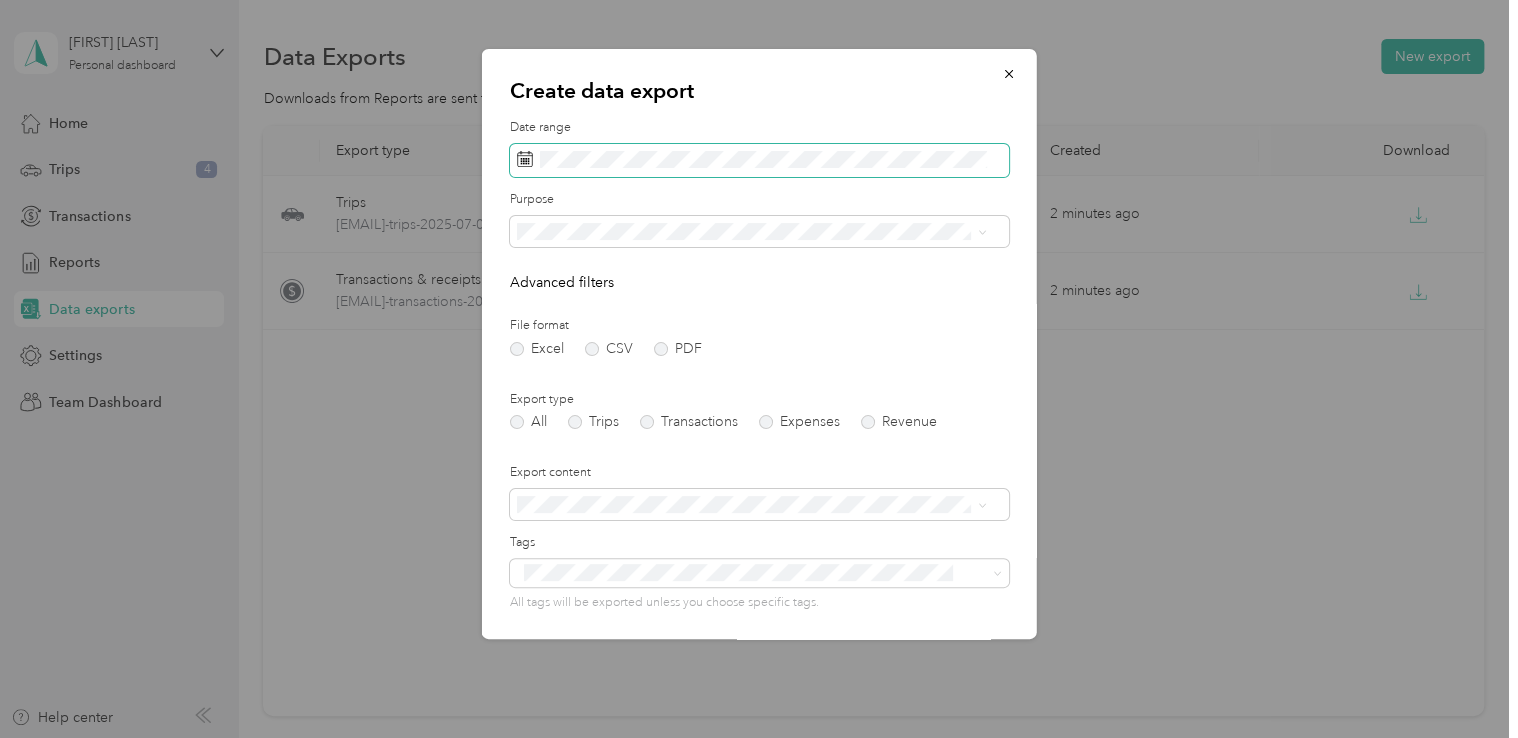 click 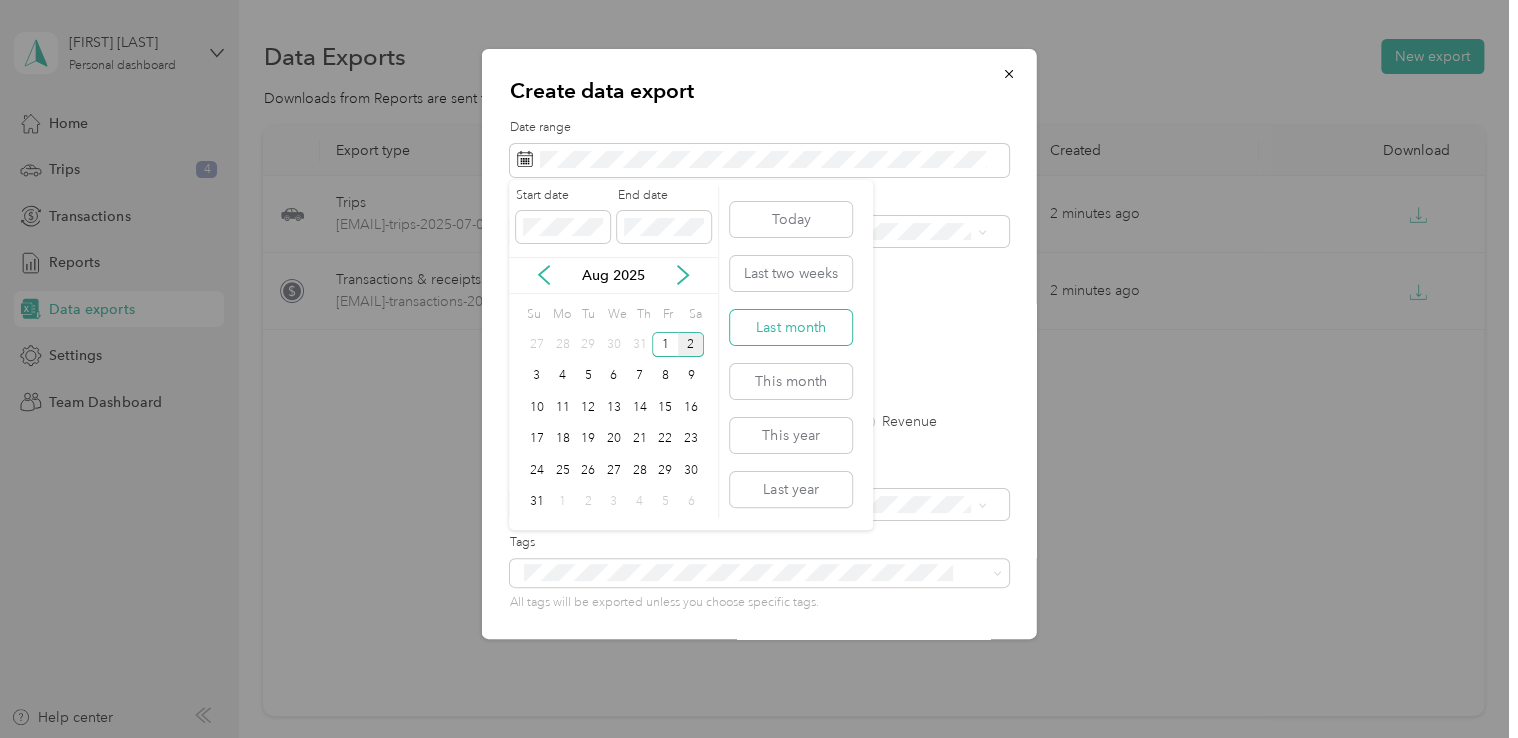 click on "Last month" at bounding box center (791, 327) 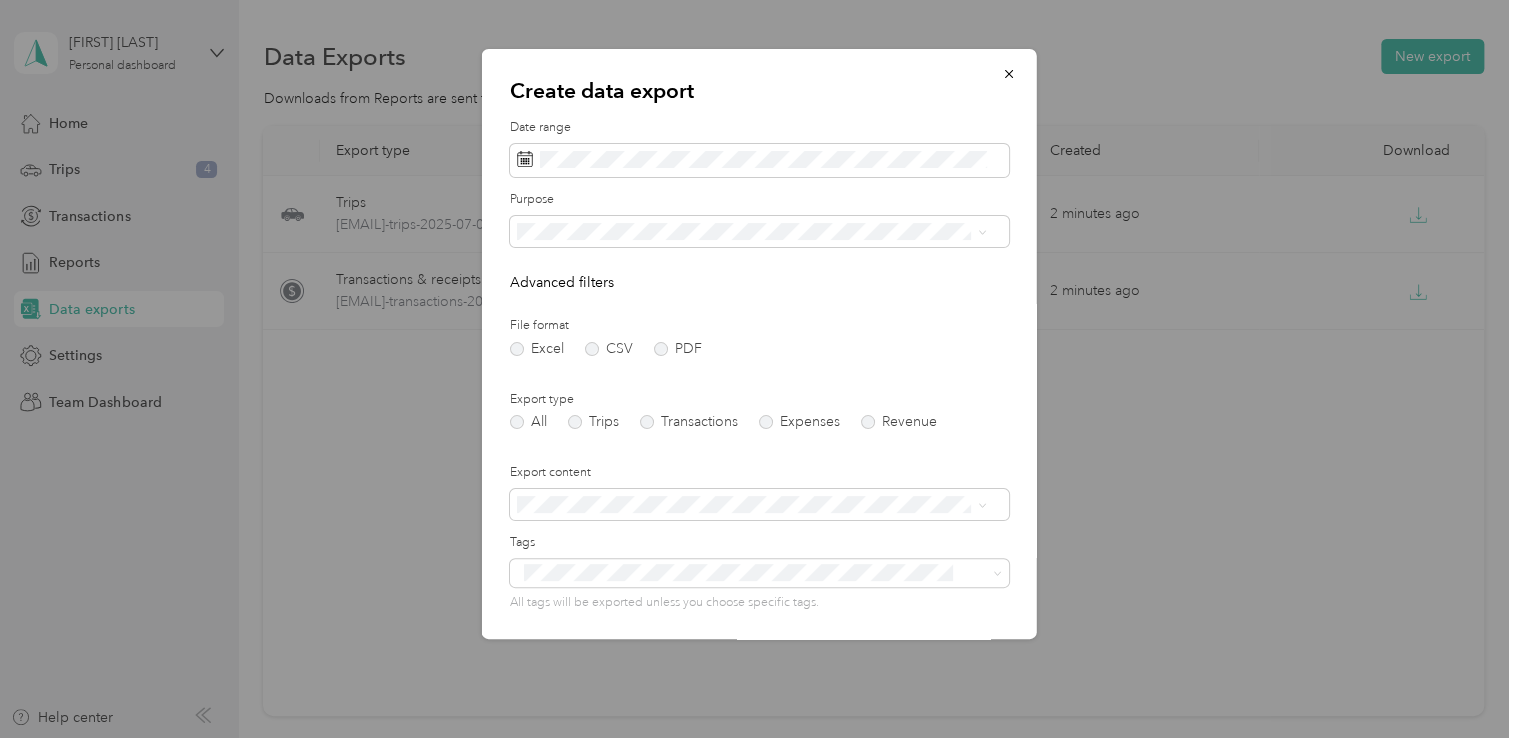click on "ScentRenu" at bounding box center [556, 402] 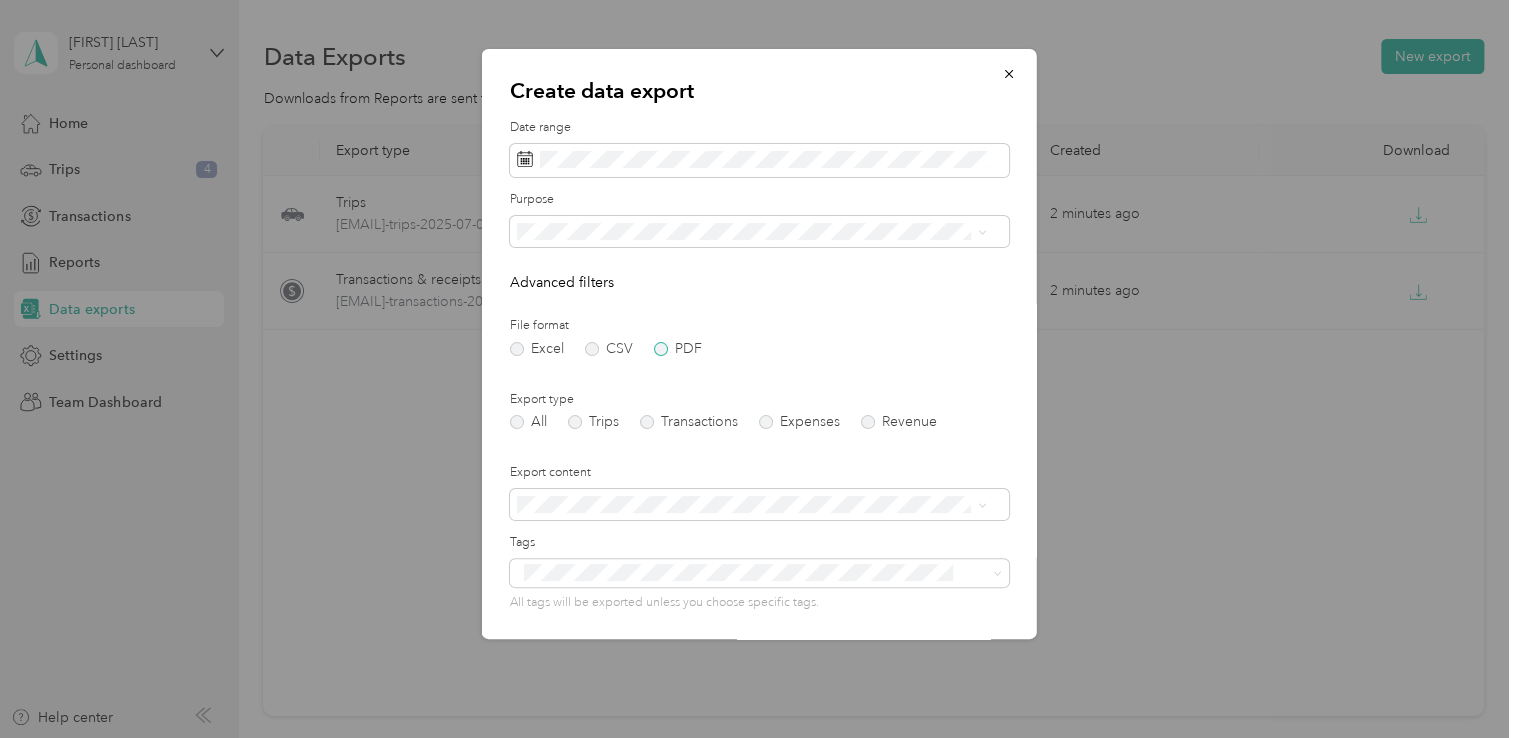 click on "PDF" at bounding box center (678, 349) 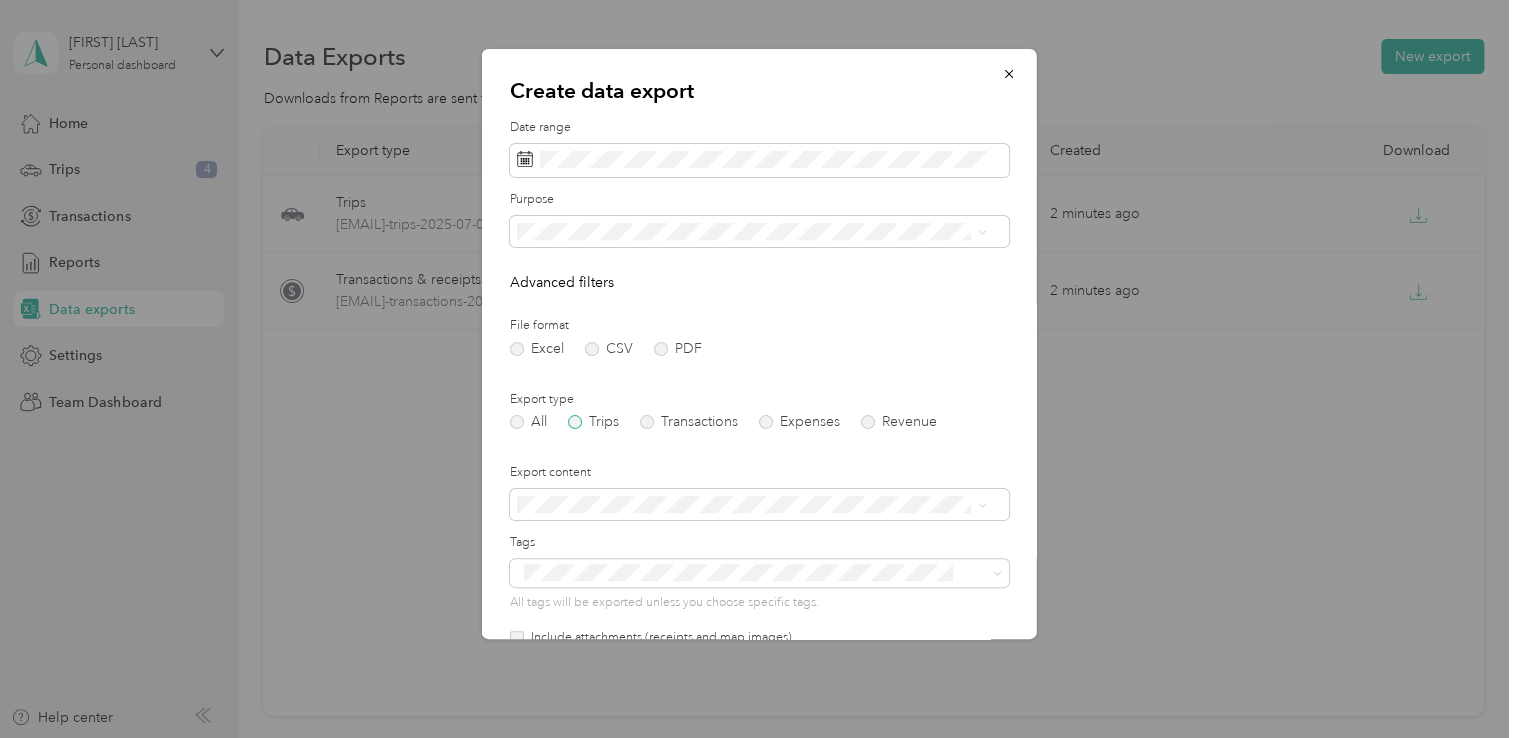 click on "Trips" at bounding box center (593, 422) 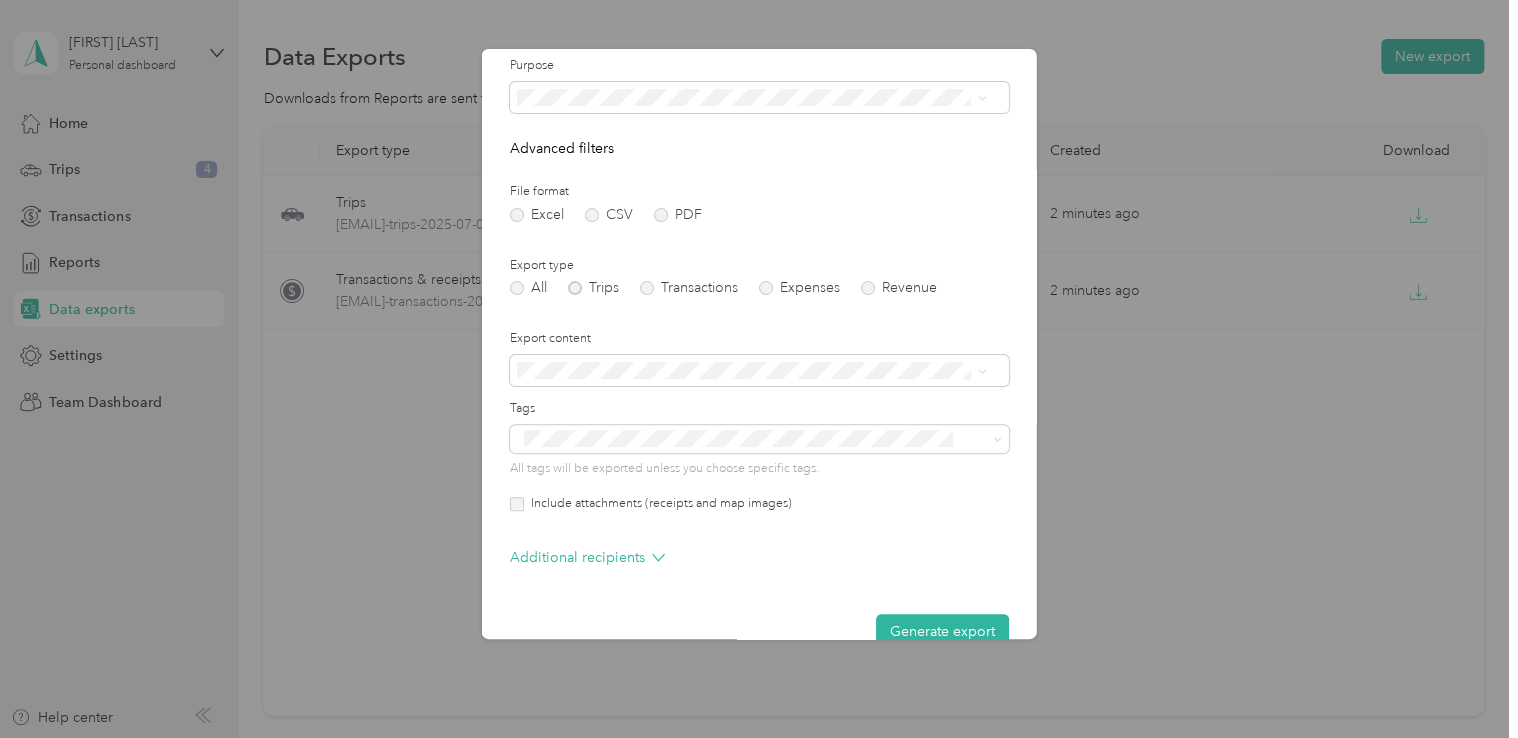 scroll, scrollTop: 136, scrollLeft: 0, axis: vertical 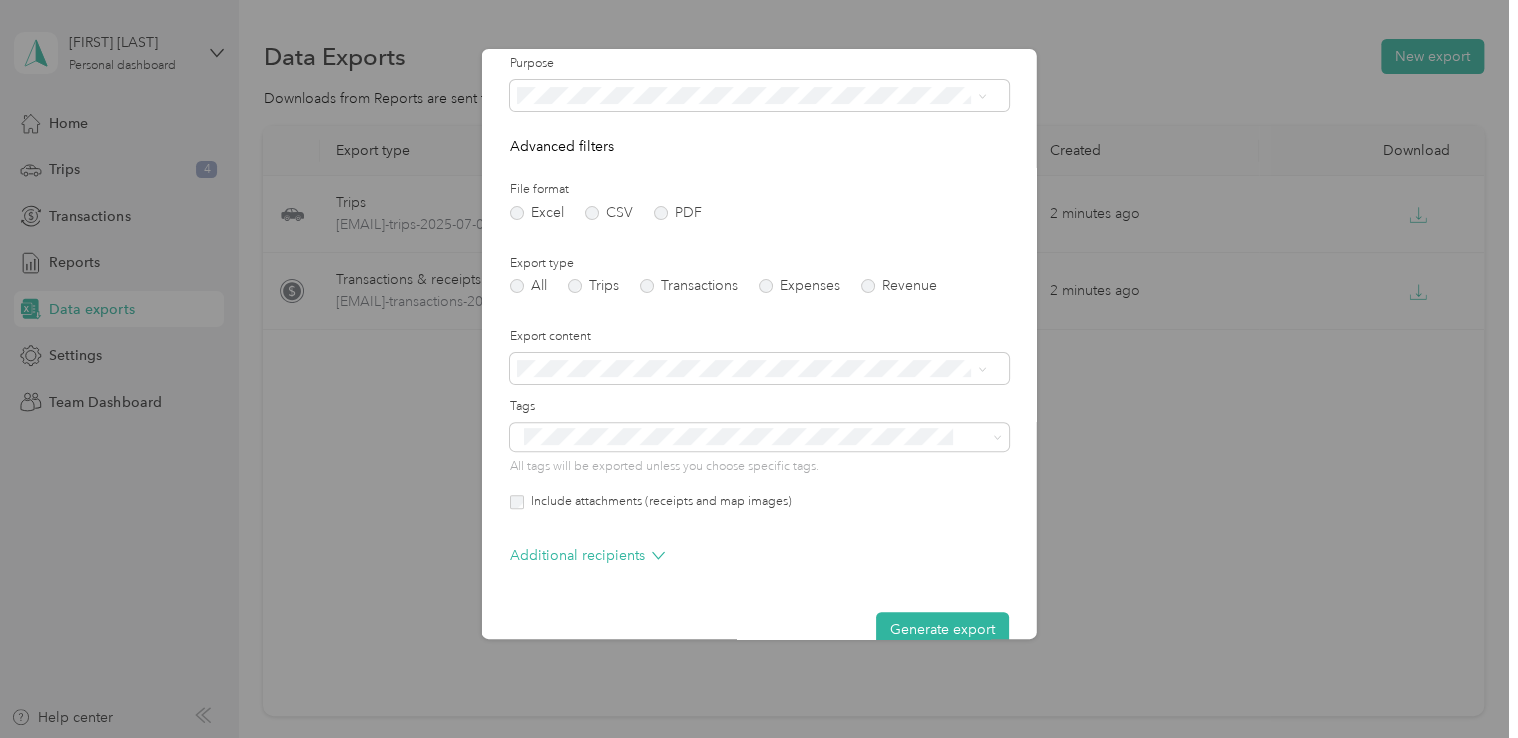click on "Date range   Purpose   Advanced filters   File format   Excel CSV PDF Export type   All Trips Transactions Expenses Revenue Export content   Tags   All tags will be exported unless you choose specific tags. Include attachments (receipts and map images) Additional recipients Generate export" at bounding box center [759, 315] 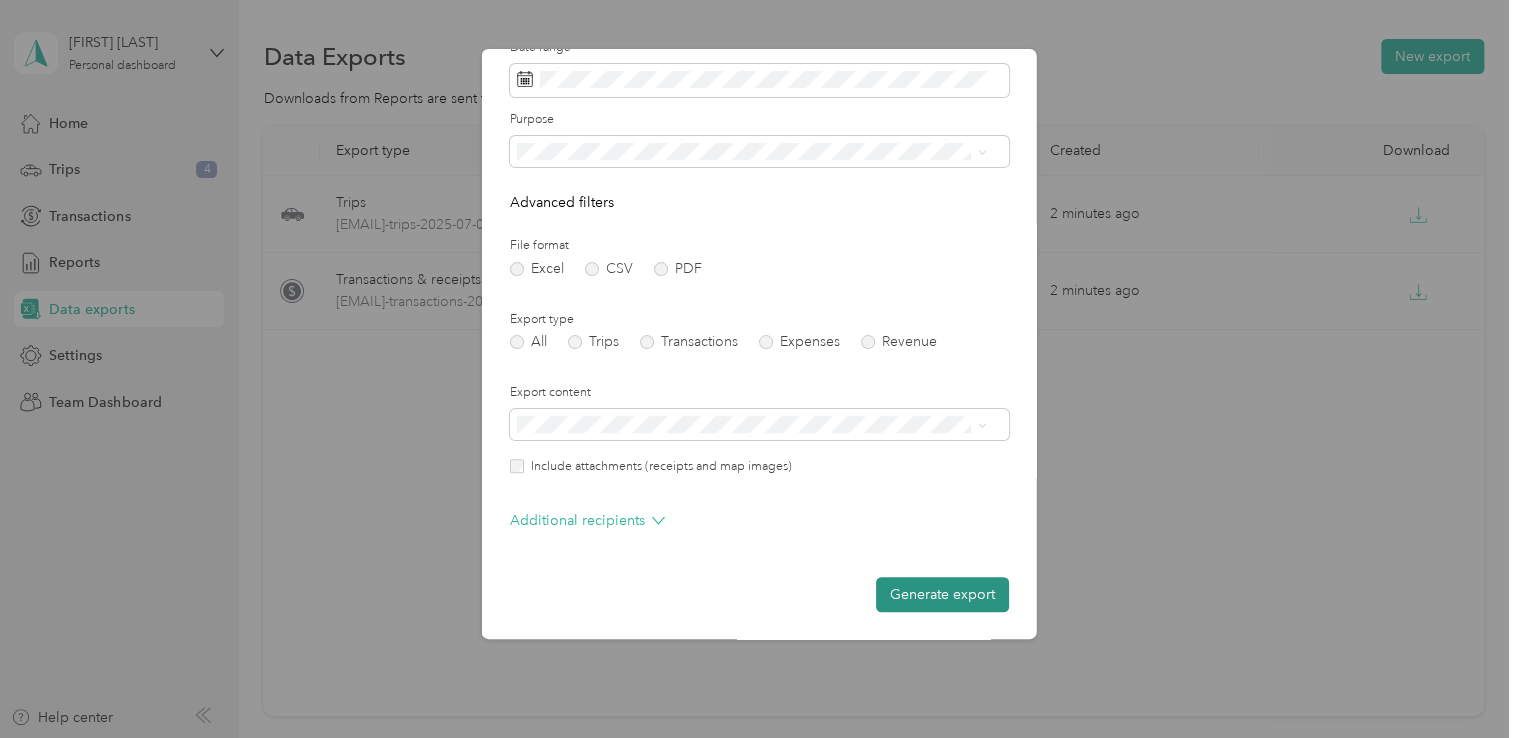 click on "Generate export" at bounding box center (942, 594) 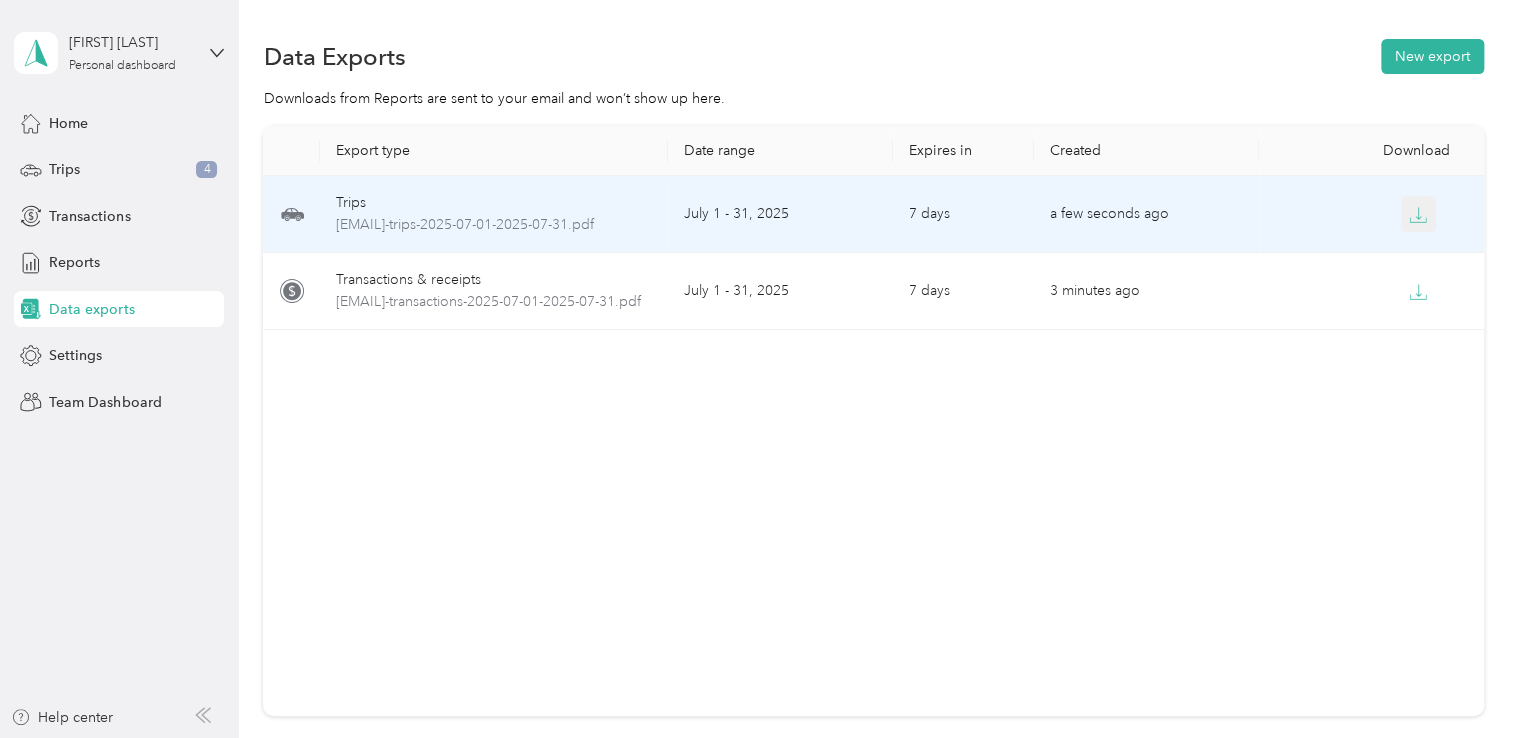 click 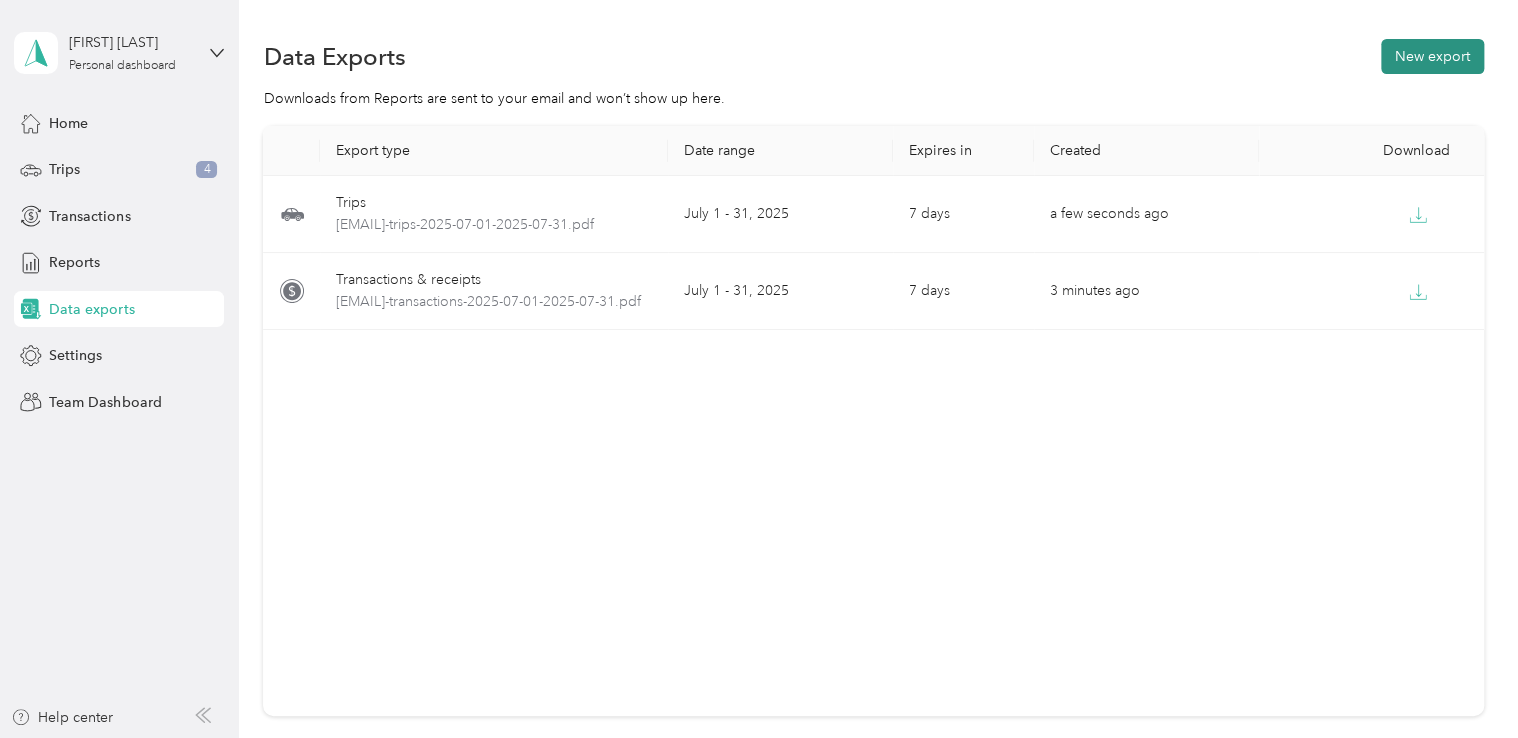 click on "New export" at bounding box center [1432, 56] 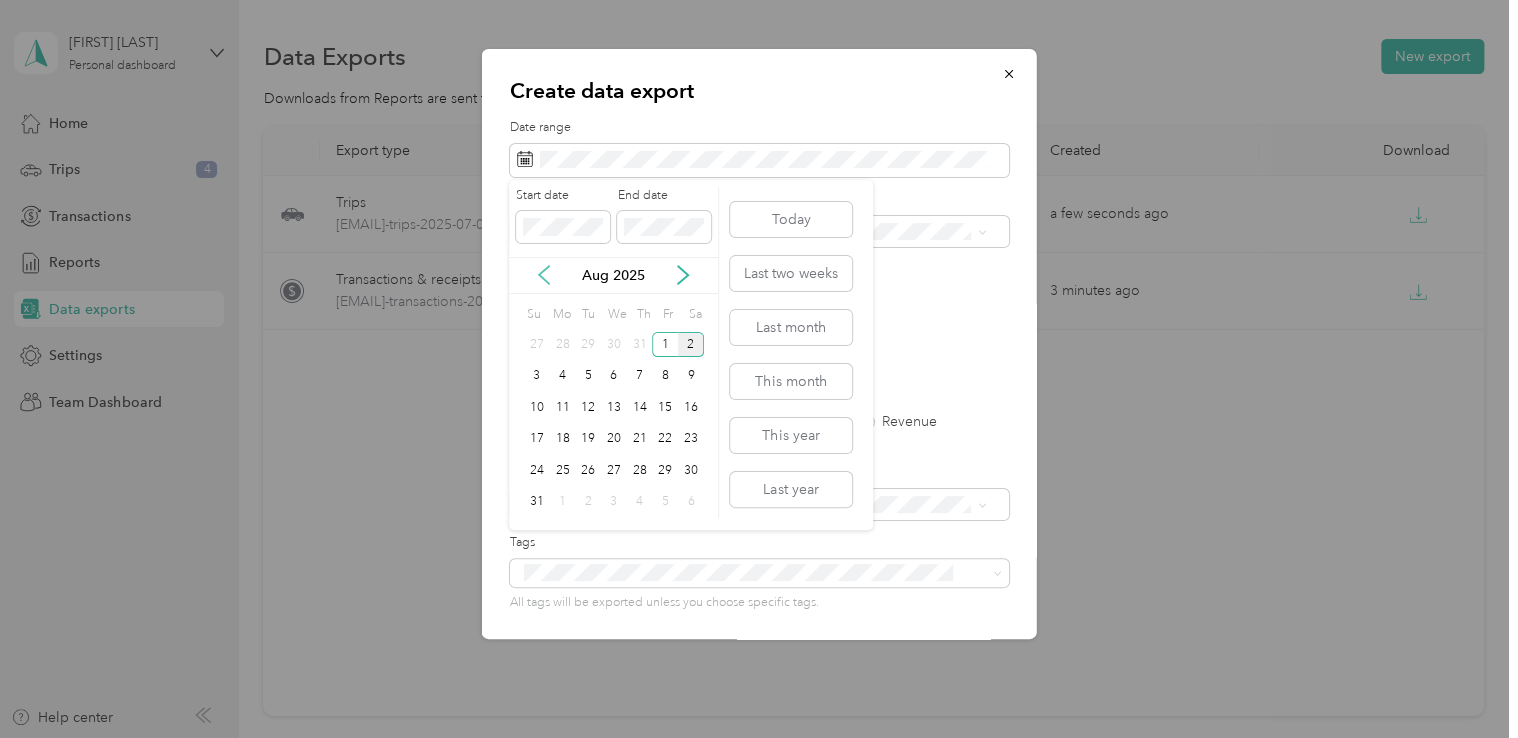click 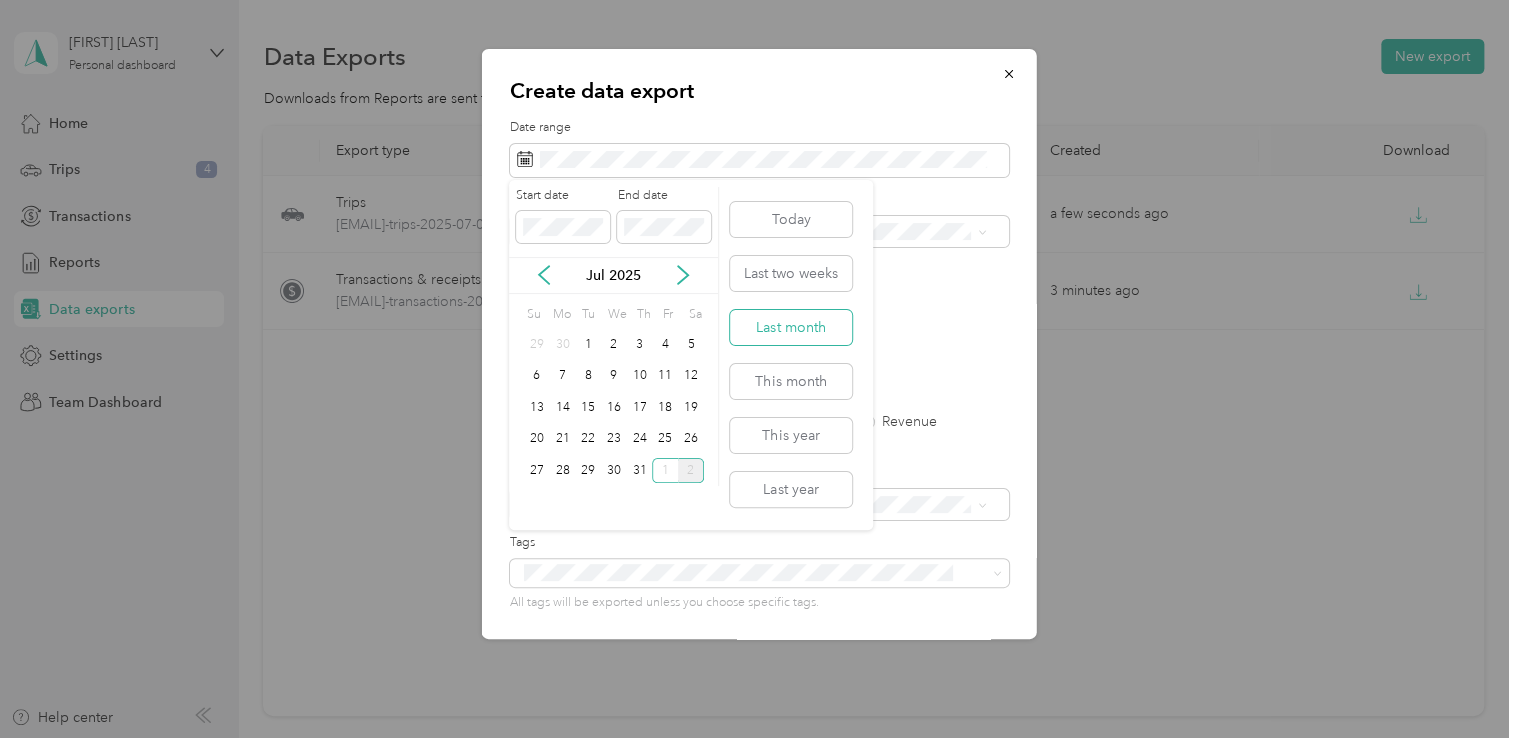click on "Last month" at bounding box center (791, 327) 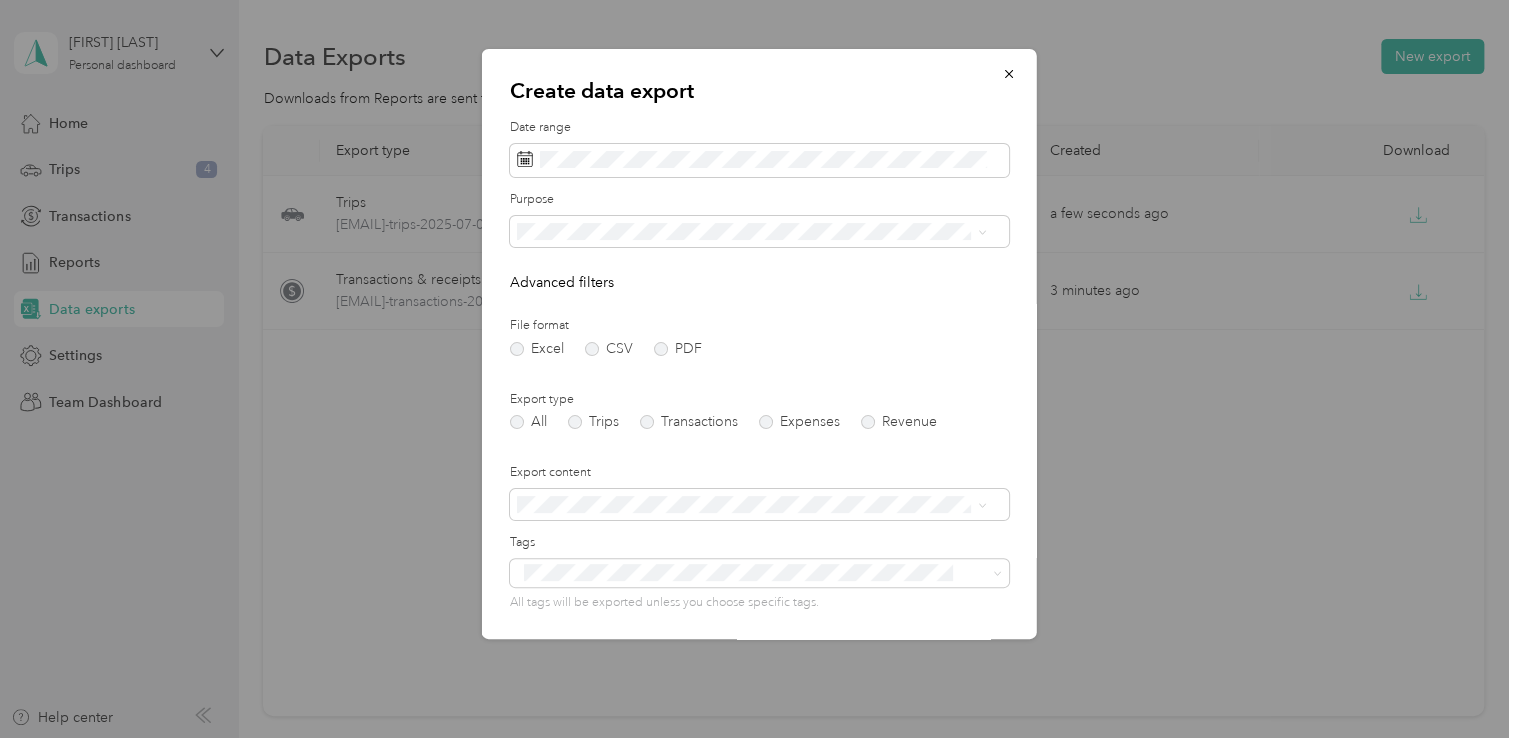 click on "ScentRenu" at bounding box center [751, 396] 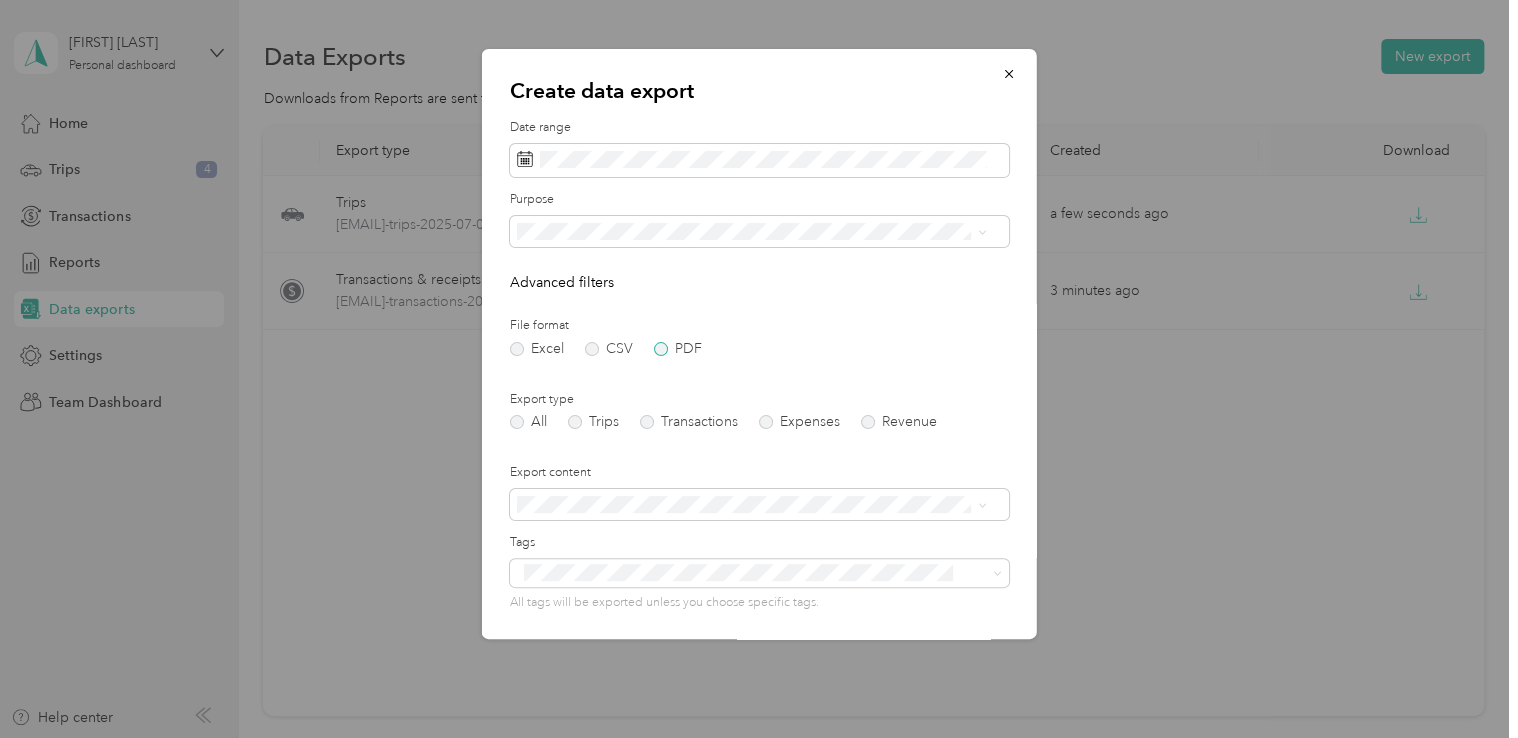click on "PDF" at bounding box center (678, 349) 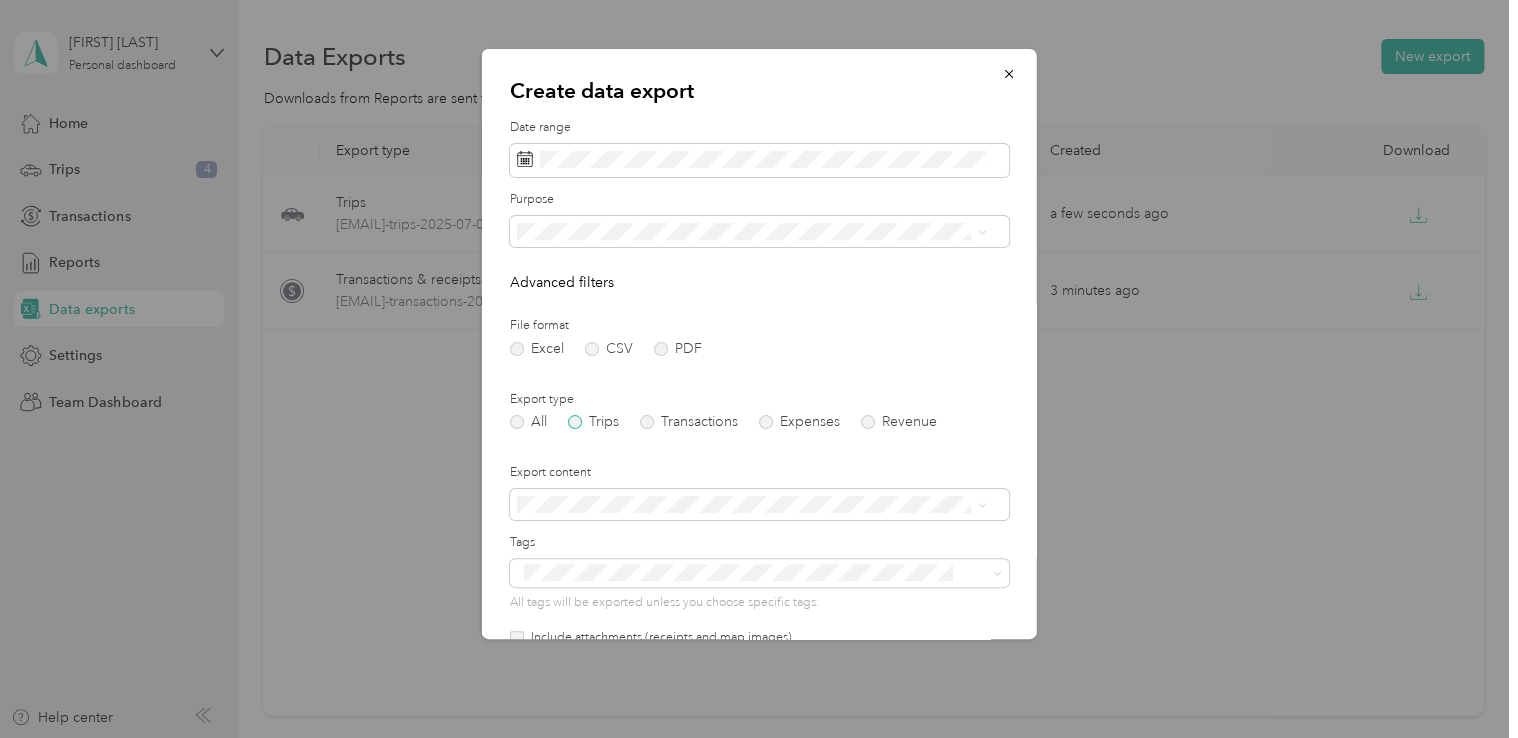 click on "Trips" at bounding box center (593, 422) 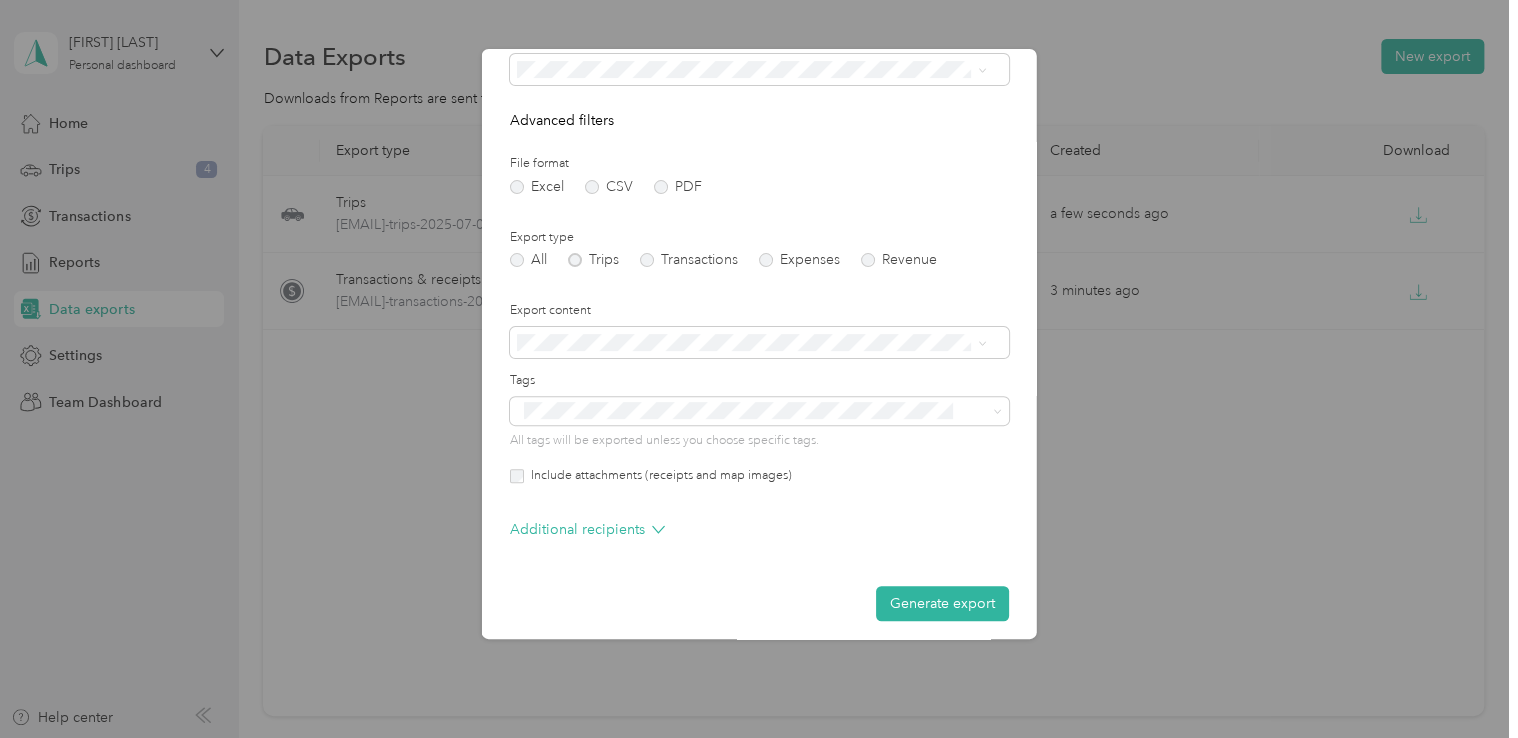 scroll, scrollTop: 171, scrollLeft: 0, axis: vertical 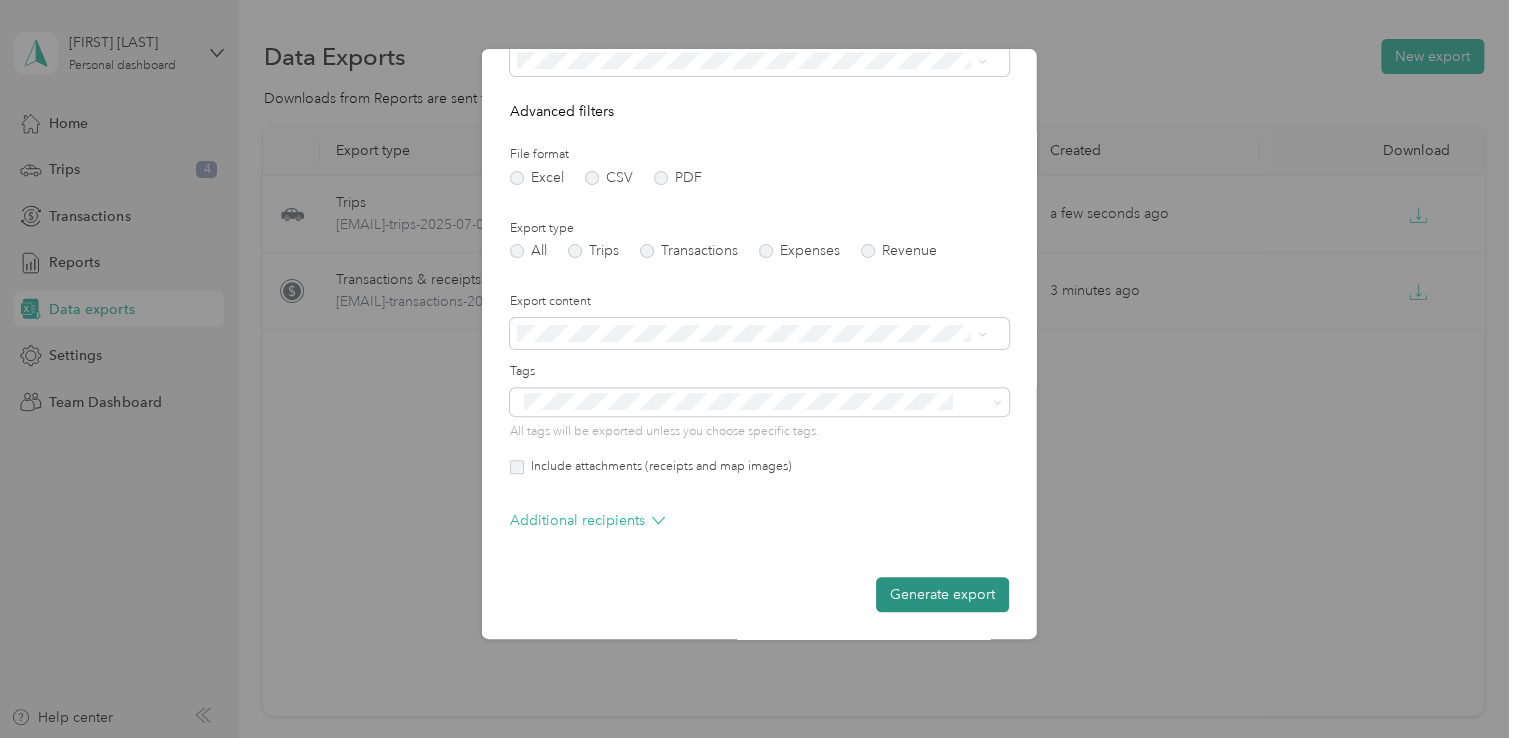 click on "Generate export" at bounding box center [942, 594] 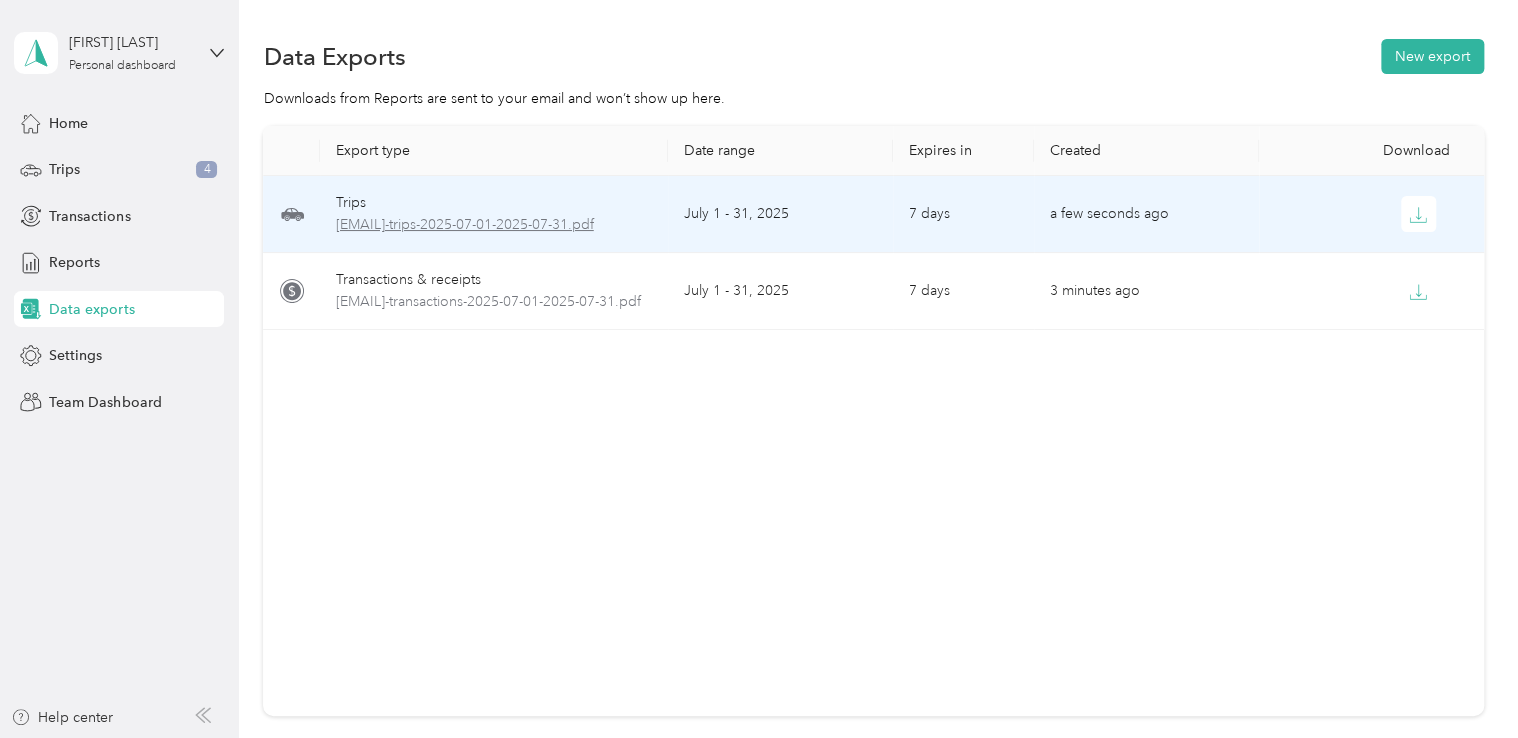 click on "[EMAIL]-trips-2025-07-01-2025-07-31.pdf" at bounding box center (494, 225) 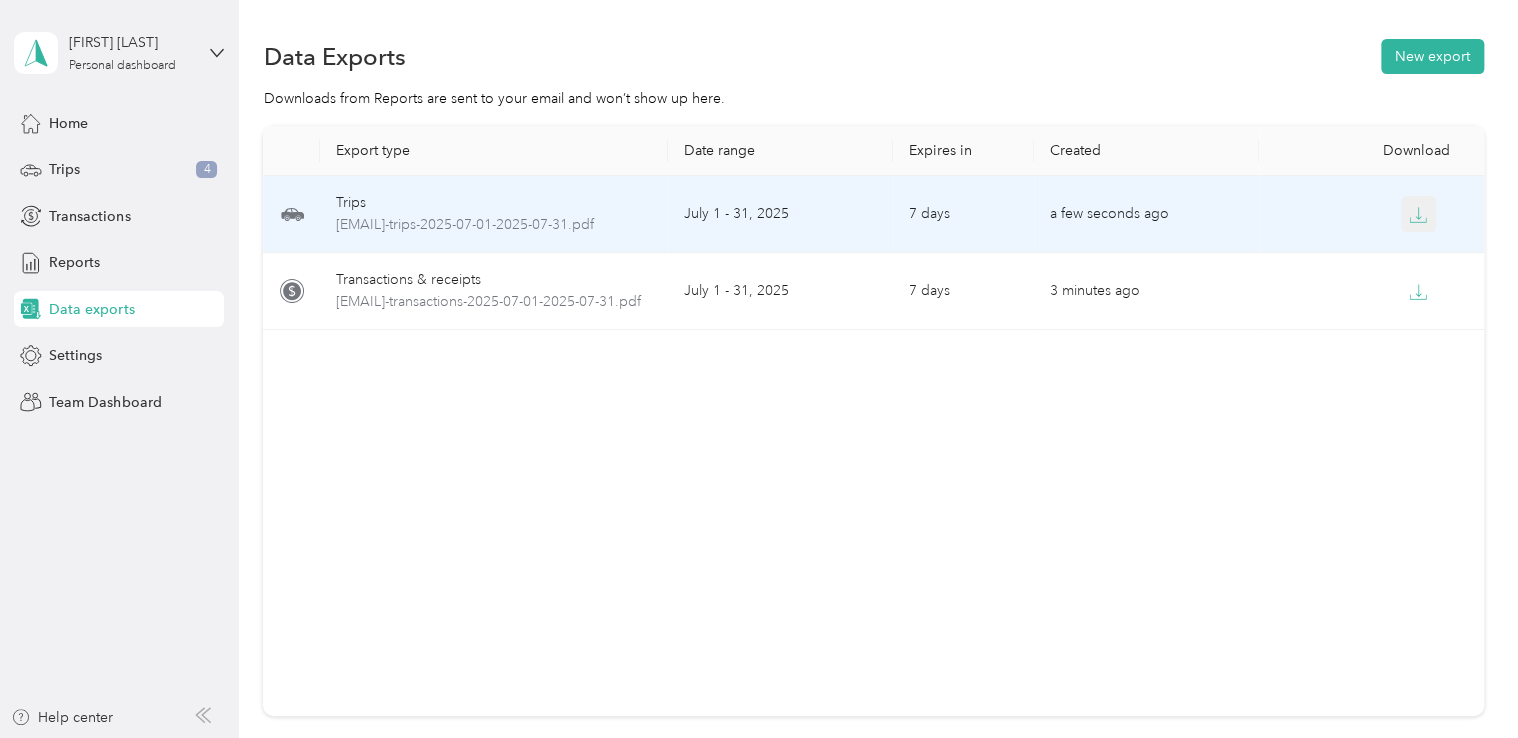 click at bounding box center (1419, 214) 